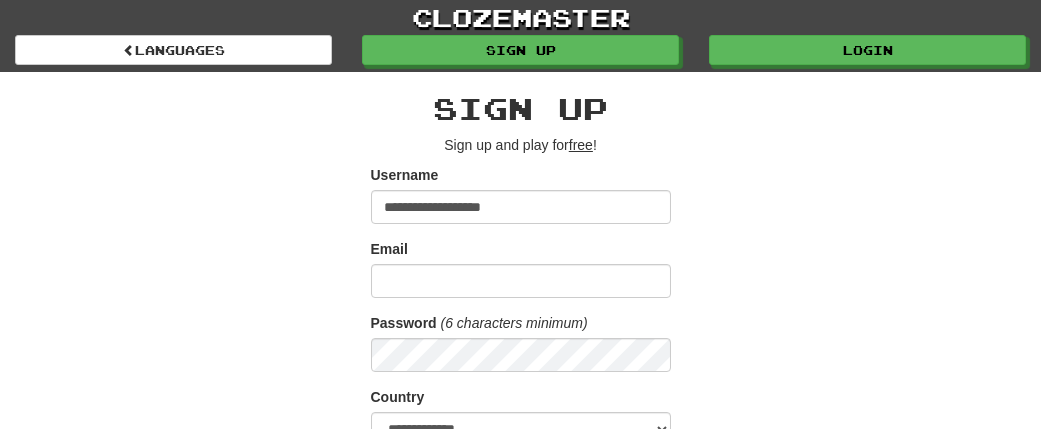 scroll, scrollTop: 0, scrollLeft: 0, axis: both 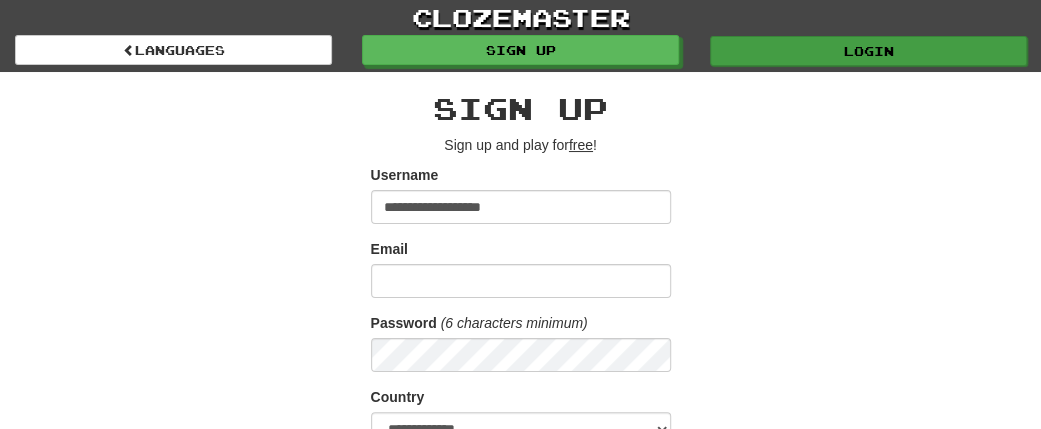type on "**********" 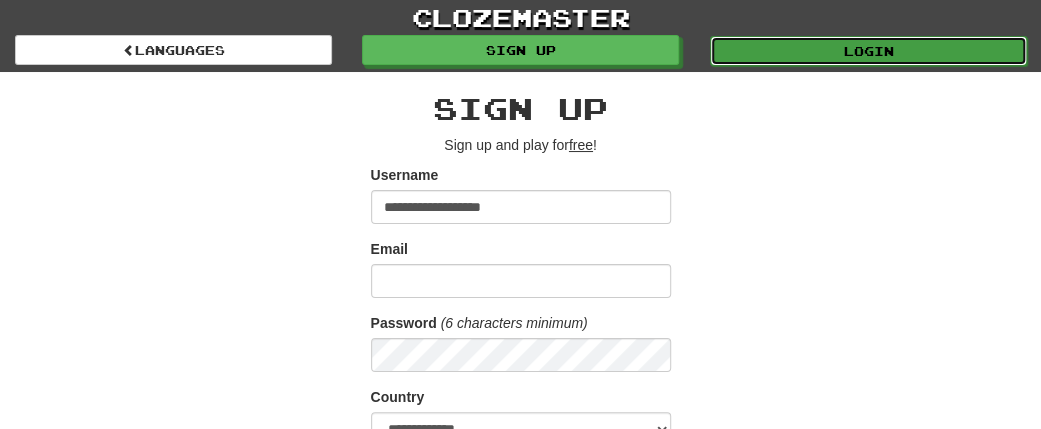 click on "Login" at bounding box center (868, 51) 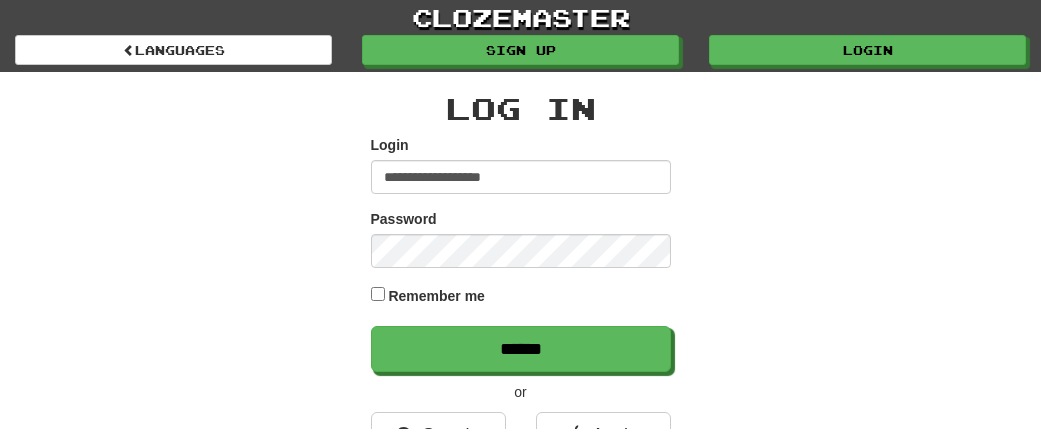 scroll, scrollTop: 0, scrollLeft: 0, axis: both 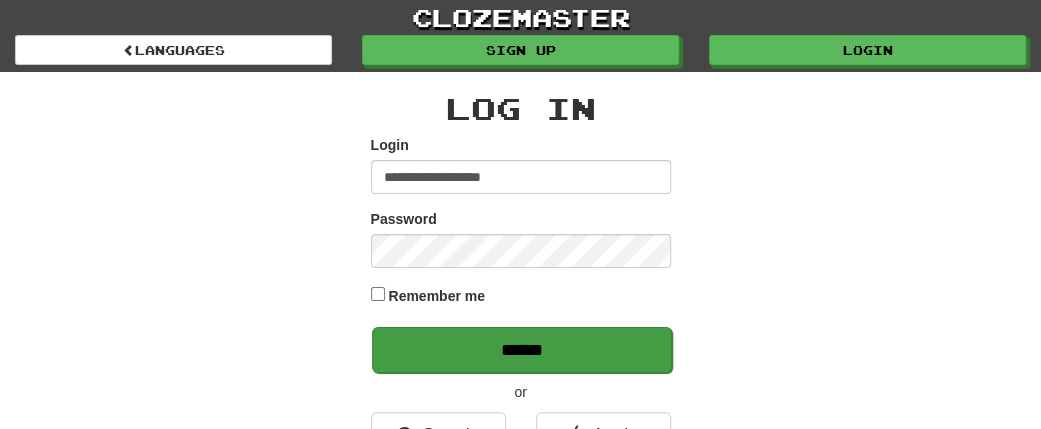 type on "**********" 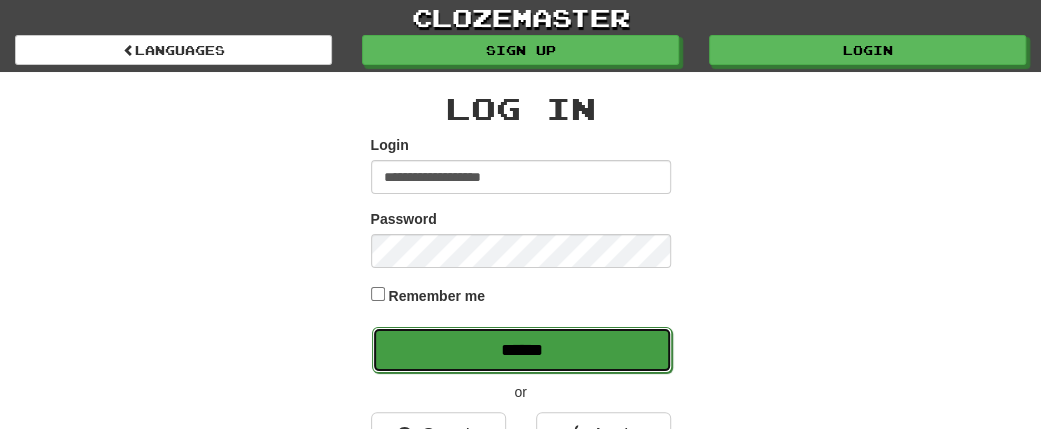 click on "******" at bounding box center [522, 350] 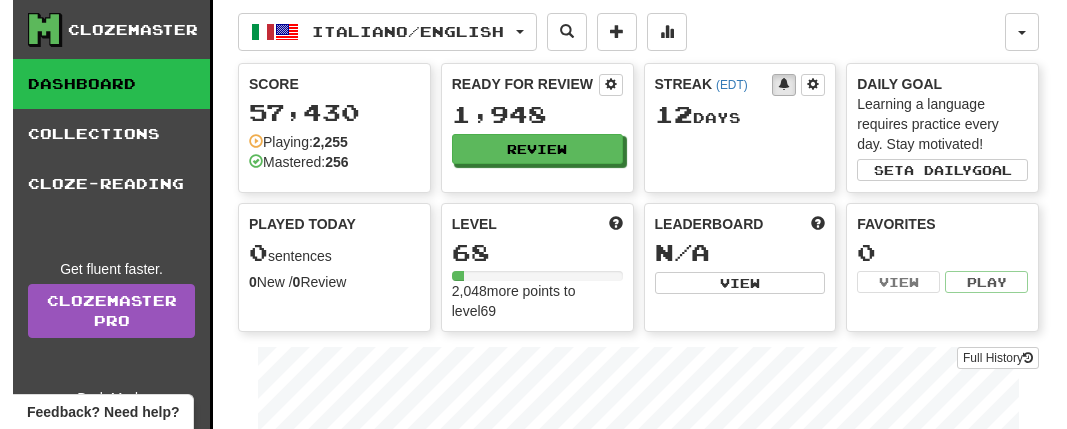 scroll, scrollTop: 0, scrollLeft: 0, axis: both 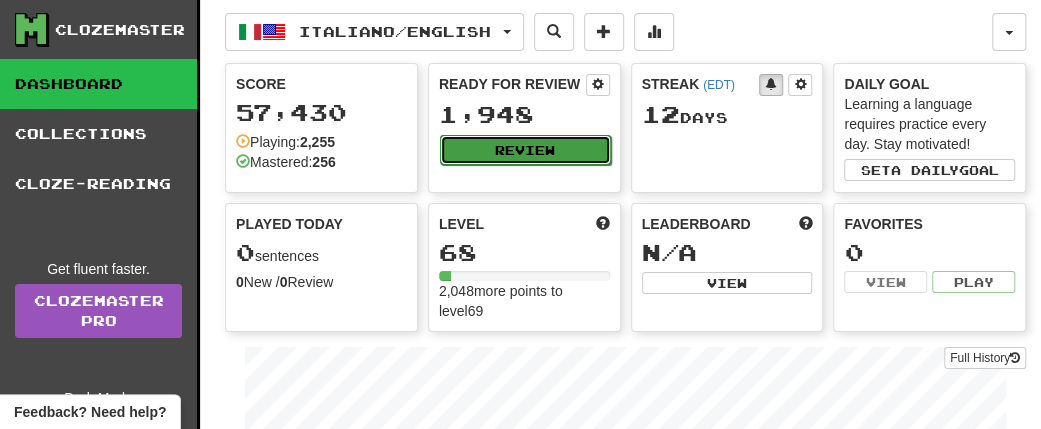 click on "Review" at bounding box center [525, 150] 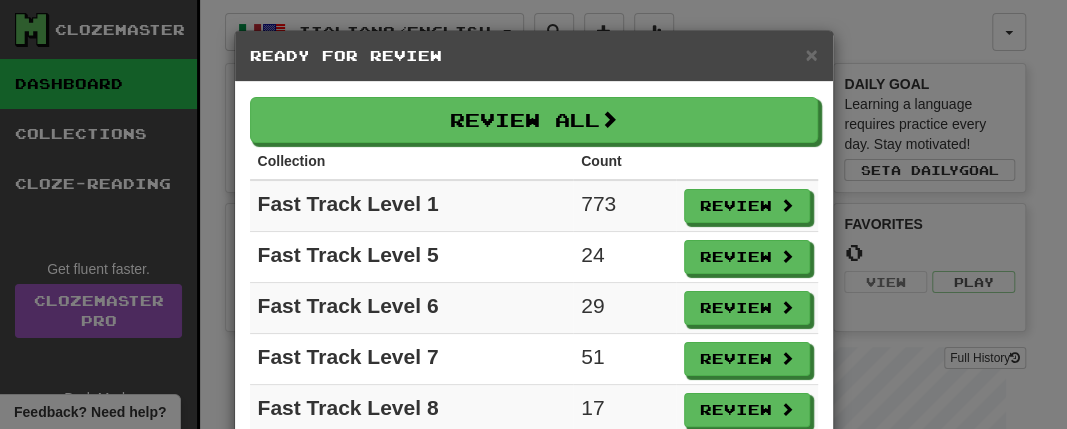 scroll, scrollTop: 166, scrollLeft: 0, axis: vertical 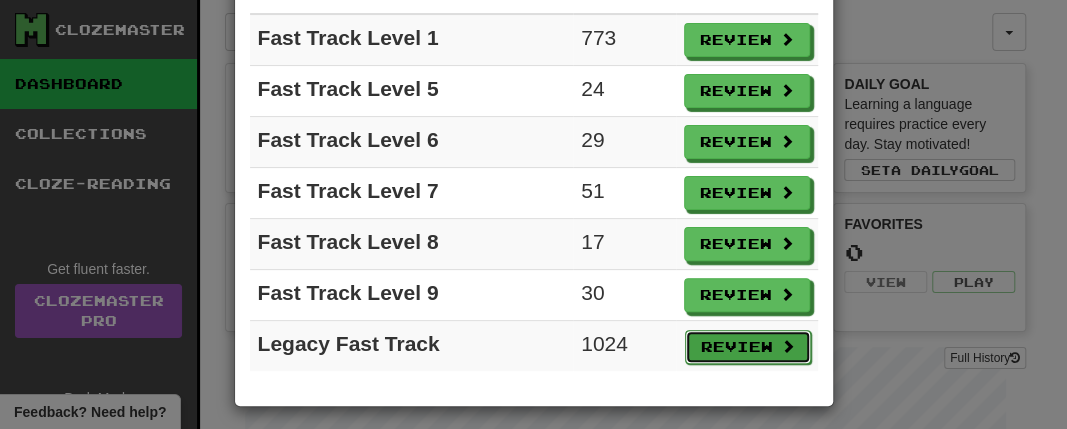 click on "Review" at bounding box center [748, 347] 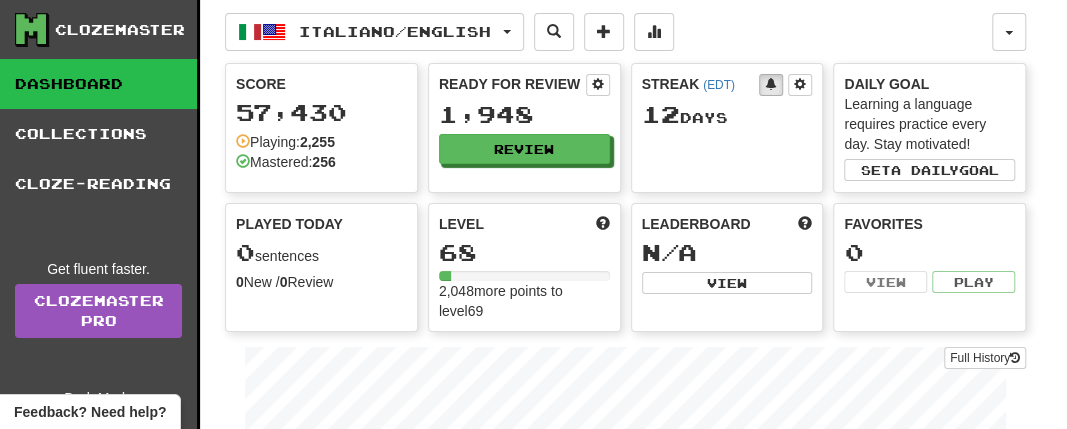 select on "**" 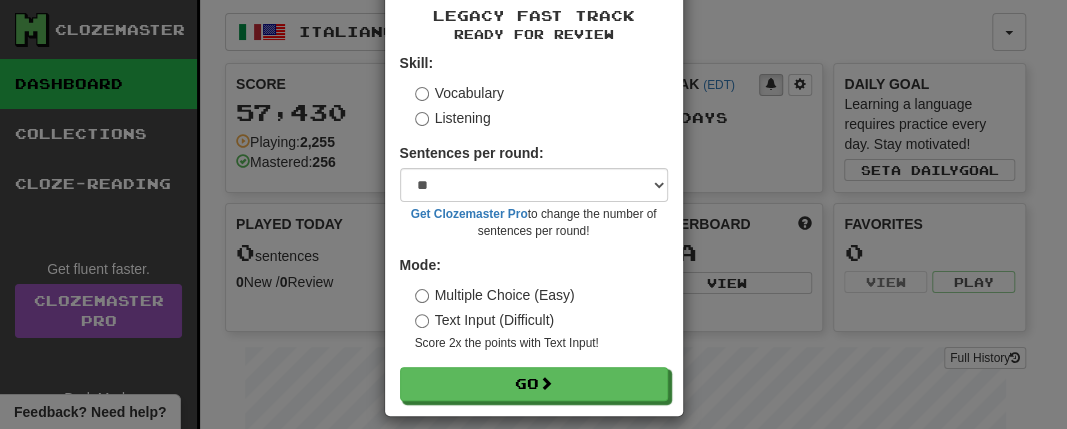 scroll, scrollTop: 109, scrollLeft: 0, axis: vertical 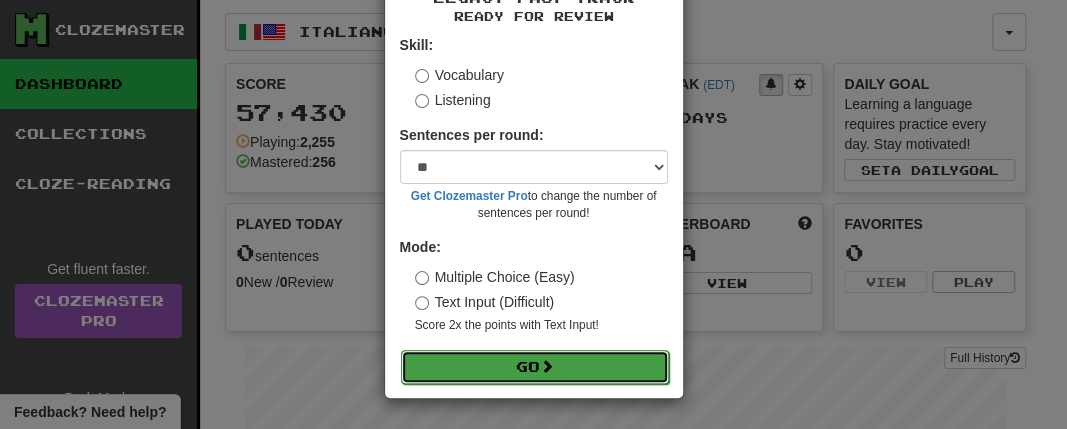 click on "Go" at bounding box center [535, 367] 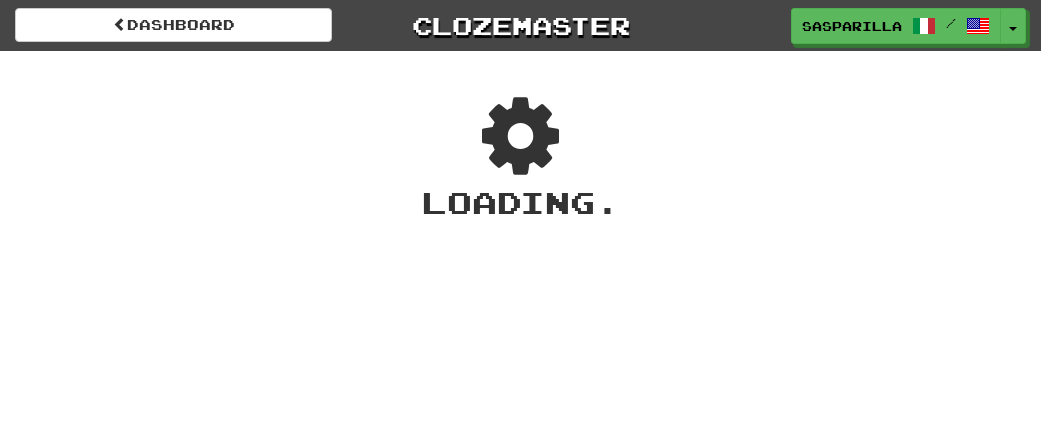 scroll, scrollTop: 0, scrollLeft: 0, axis: both 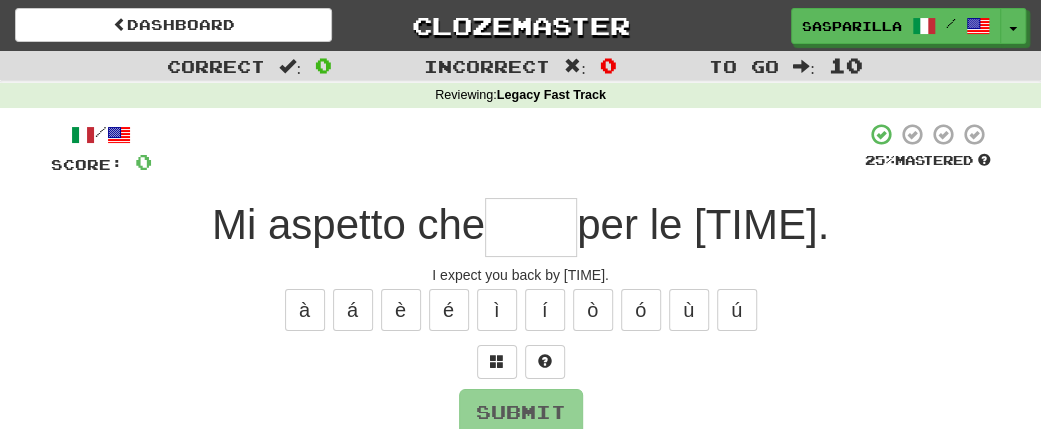 type on "*" 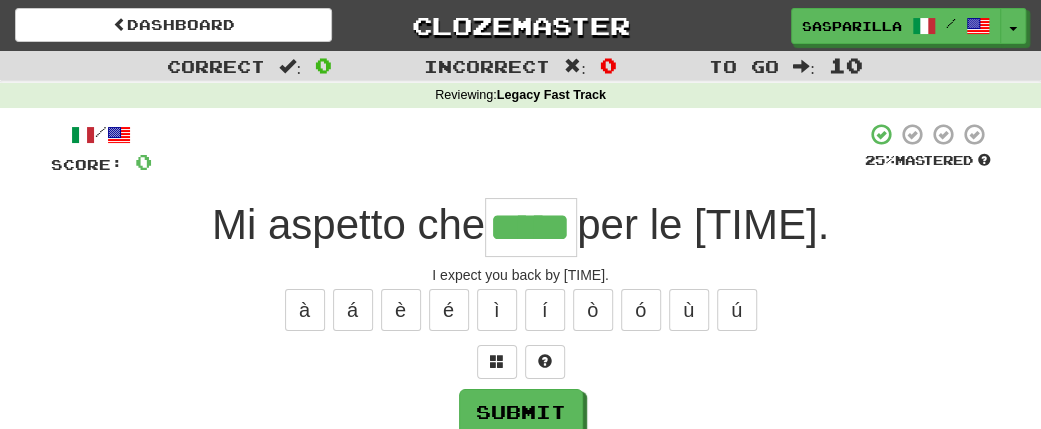 type on "*****" 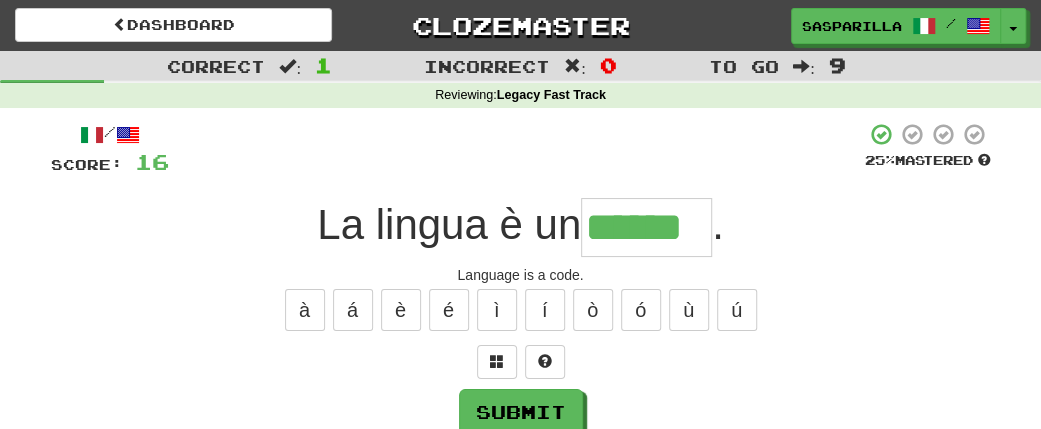 type on "******" 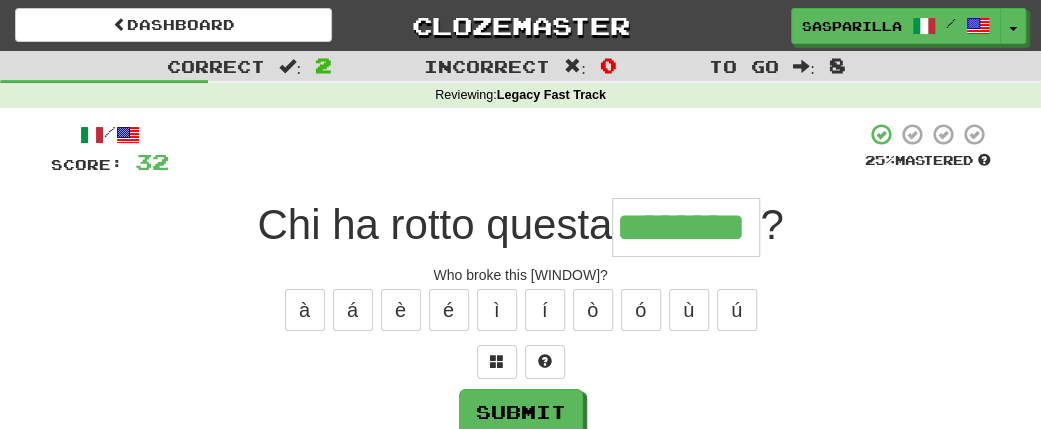 type on "********" 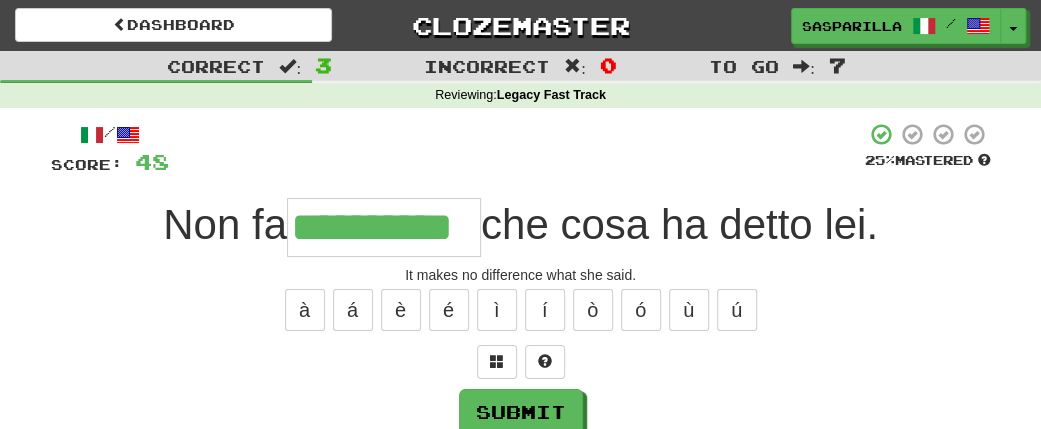 type on "**********" 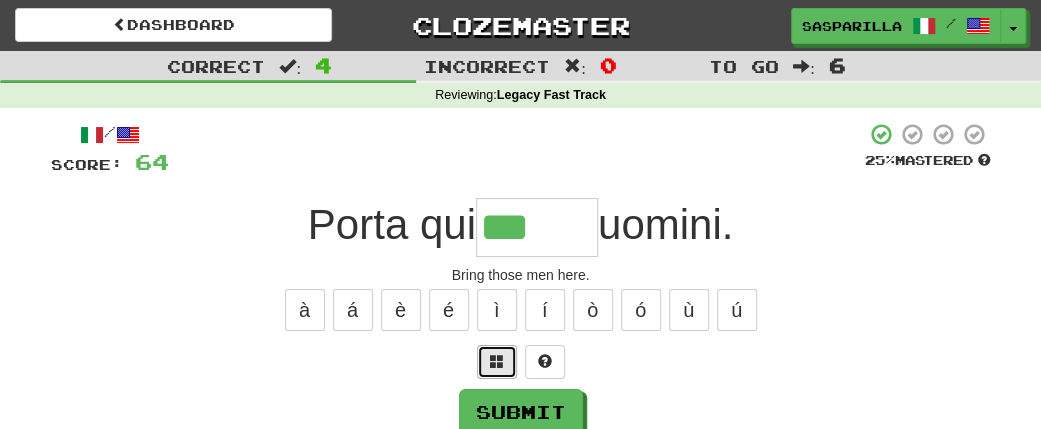 click at bounding box center [497, 361] 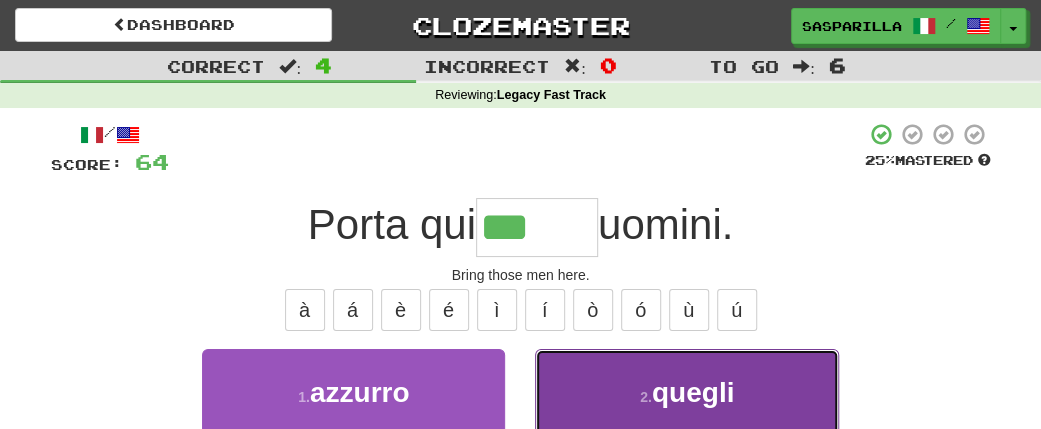 click on "2 .  quegli" at bounding box center (686, 392) 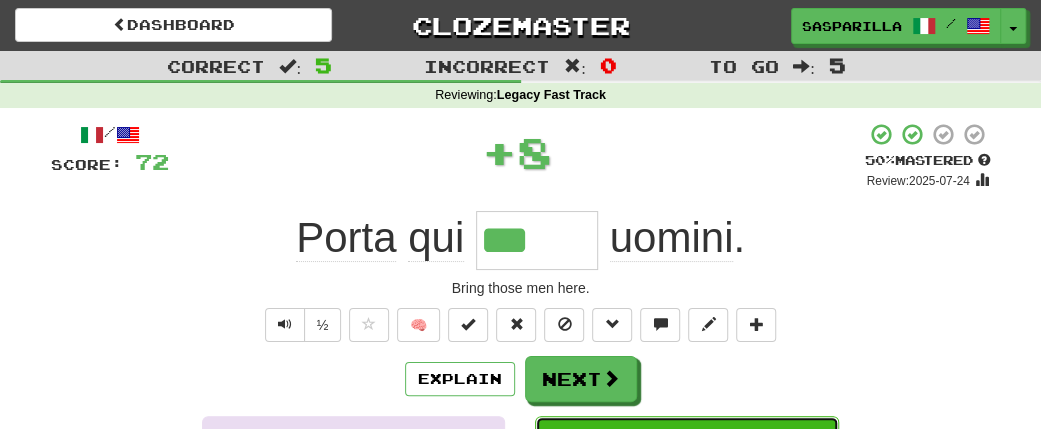 type on "******" 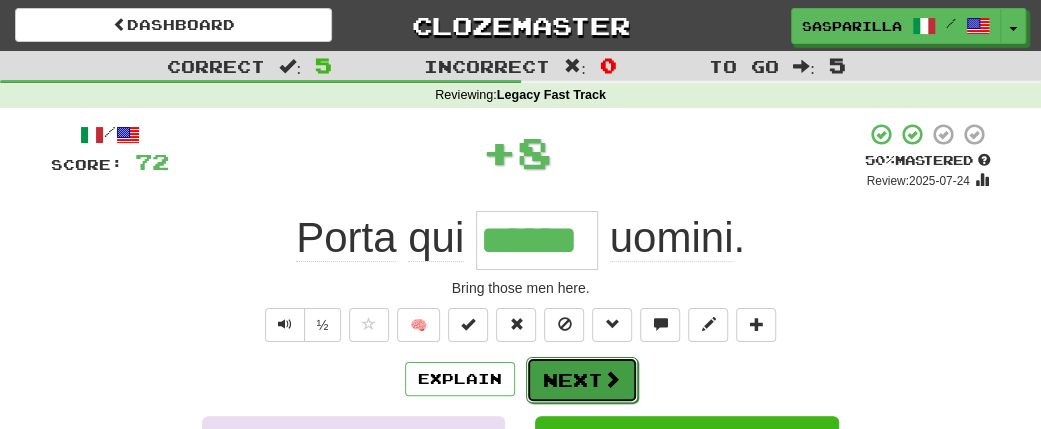 click at bounding box center (612, 379) 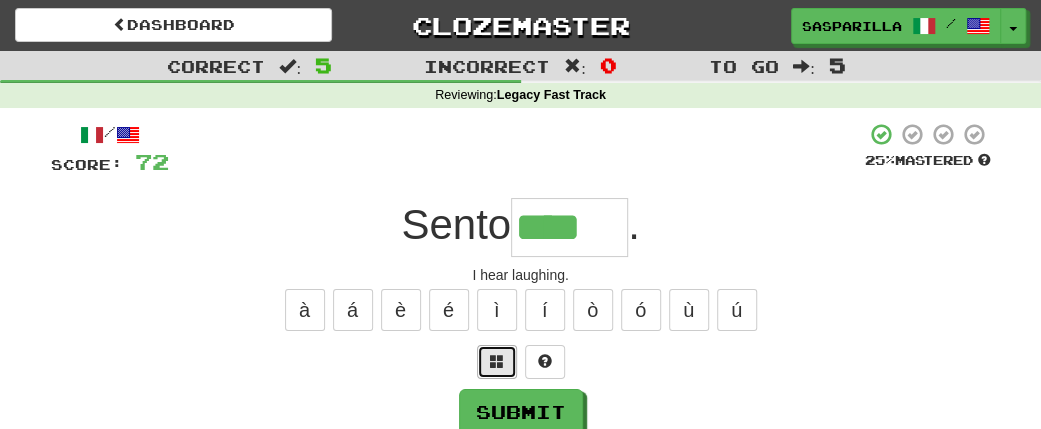 click at bounding box center [497, 361] 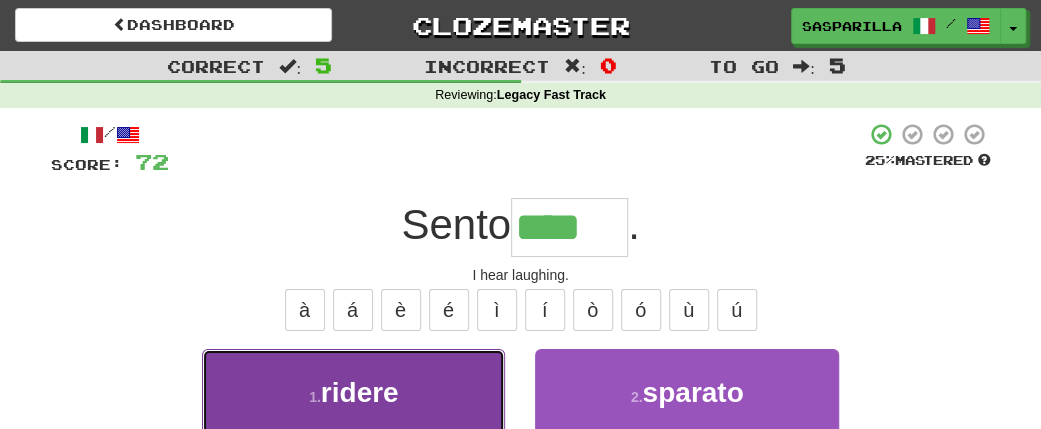 click on "1 .  ridere" at bounding box center [353, 392] 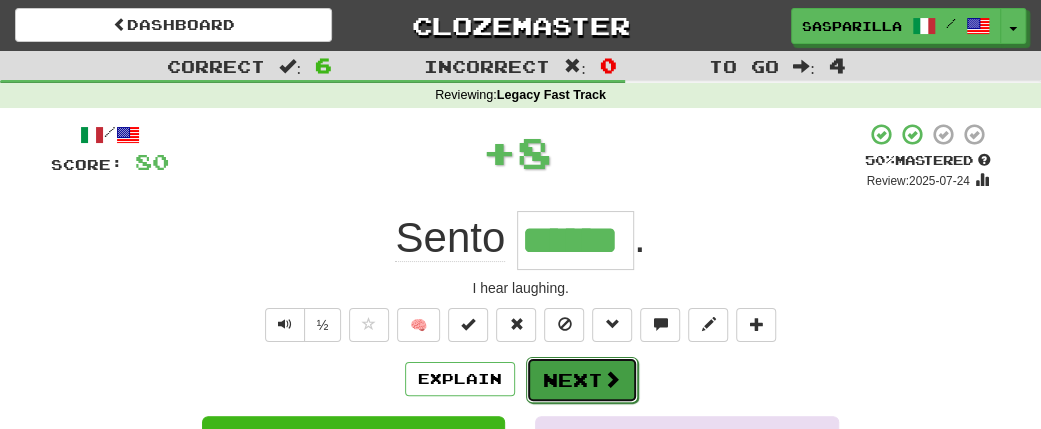 click on "Next" at bounding box center [582, 380] 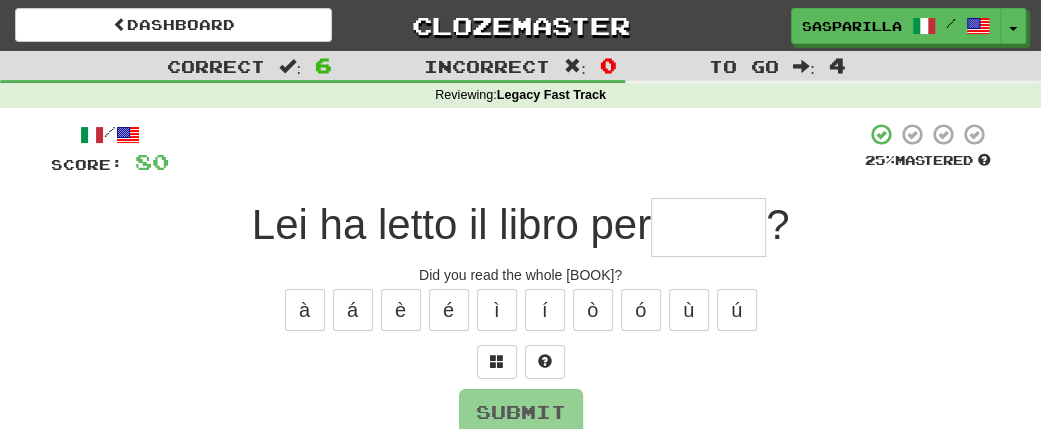 type on "*" 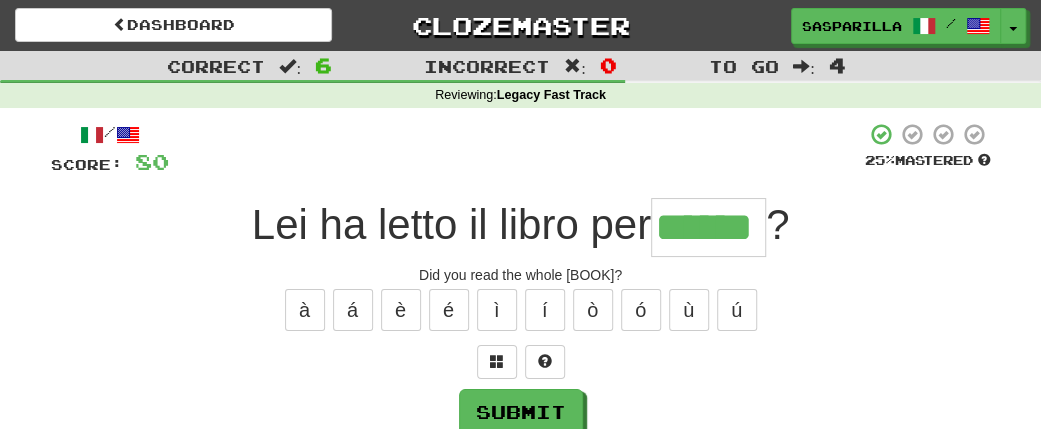 type on "******" 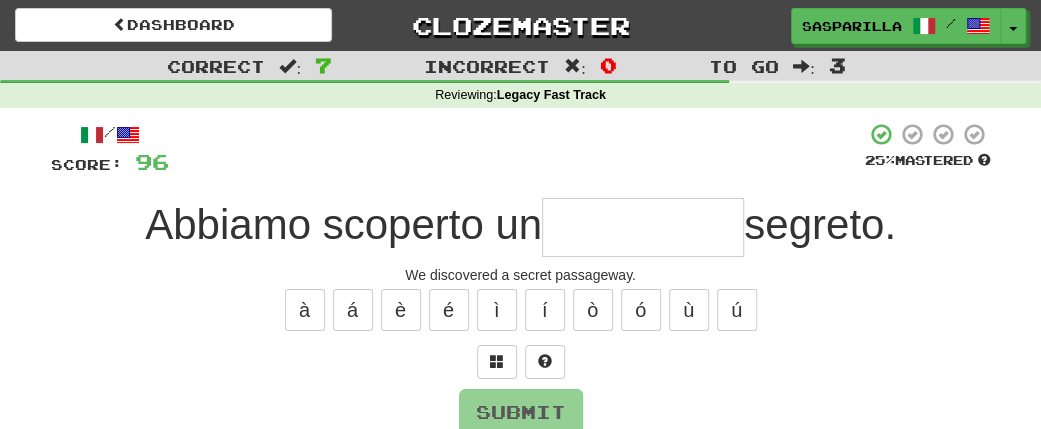 click on "/  Score:   96 25 %  Mastered Abbiamo scoperto un   segreto. We discovered a secret passageway. à á è é ì í ò ó ù ú Submit  Help!  Report" at bounding box center (521, 307) 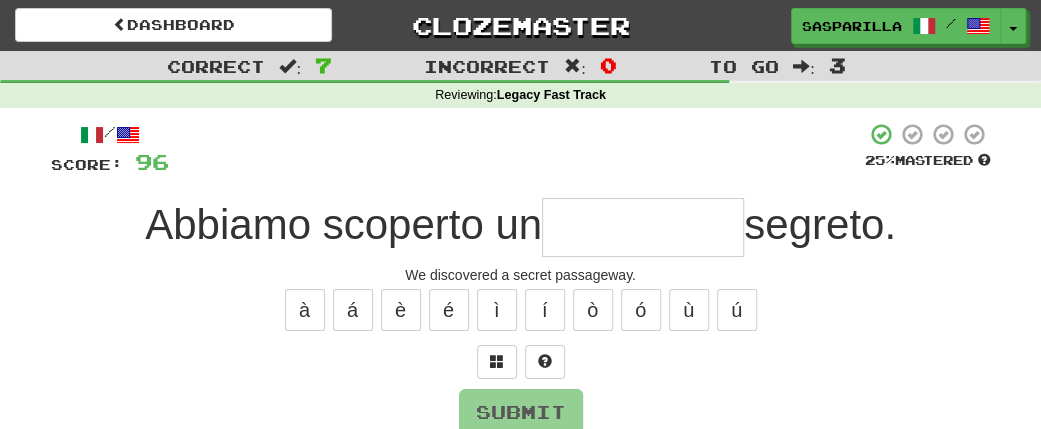 click at bounding box center [643, 227] 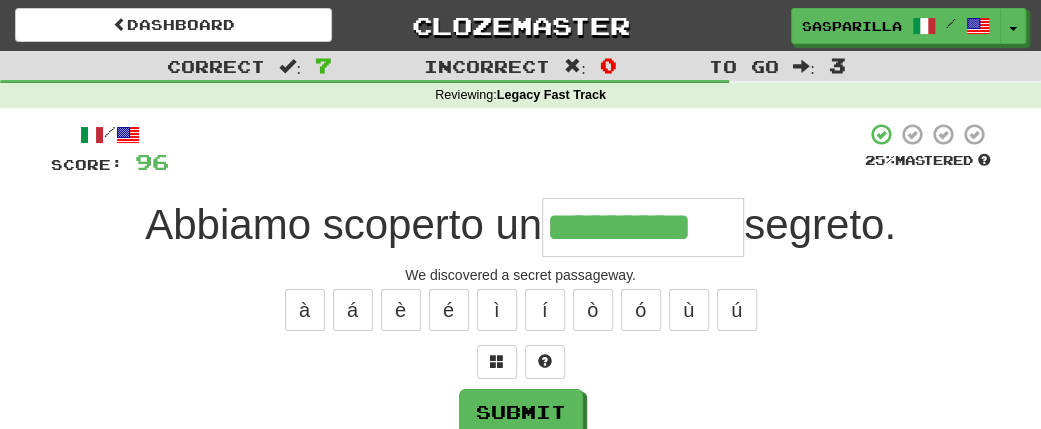 type on "*********" 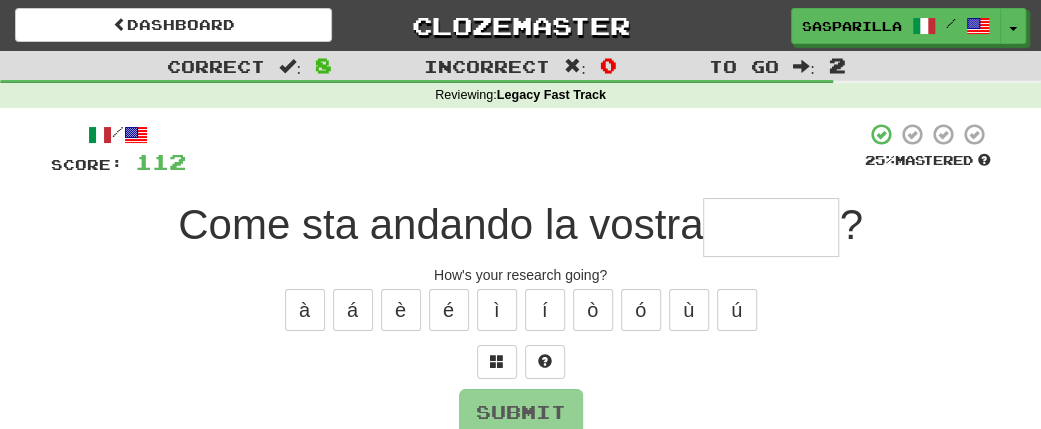 type on "*" 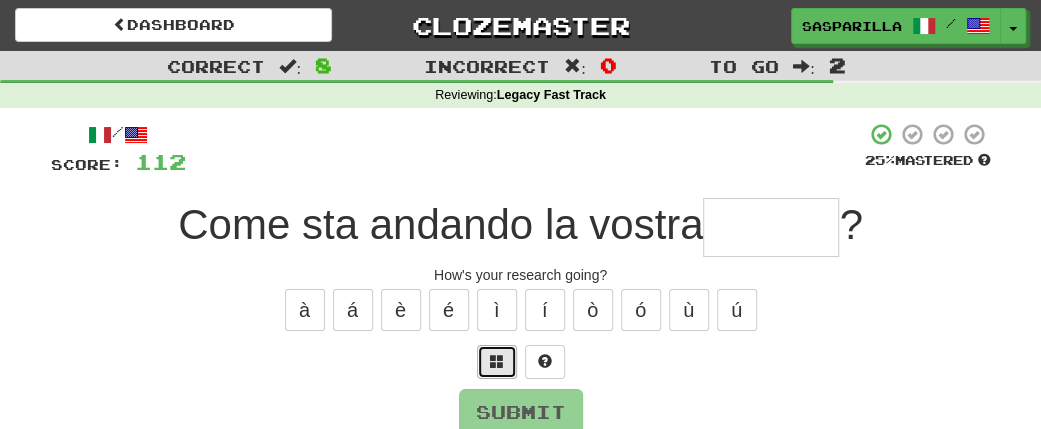 click at bounding box center [497, 362] 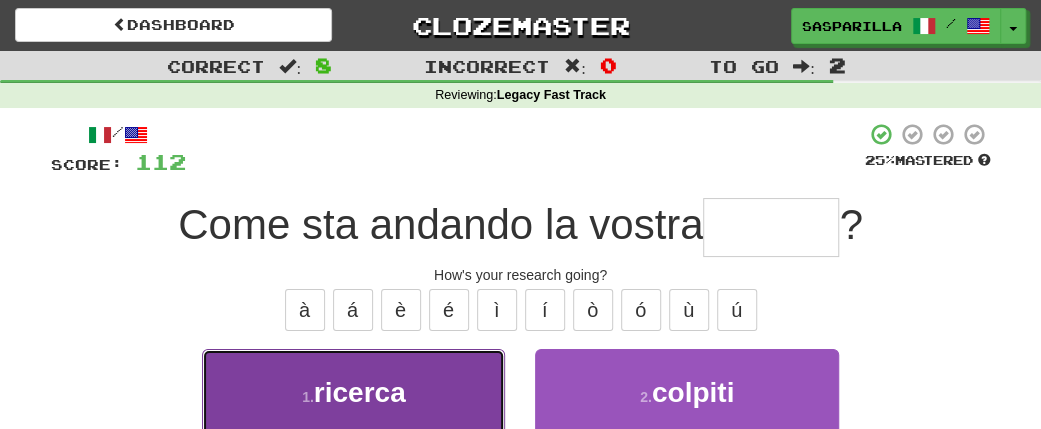 click on "ricerca" at bounding box center (360, 392) 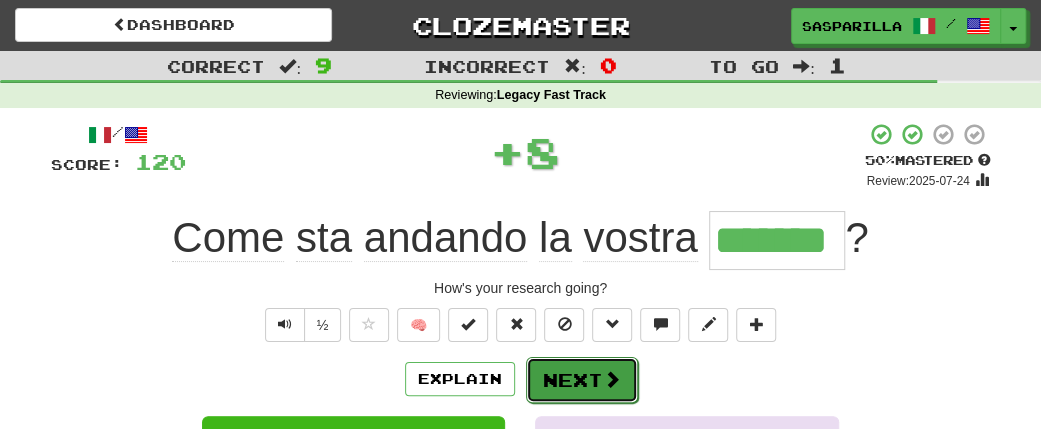 click on "Next" at bounding box center [582, 380] 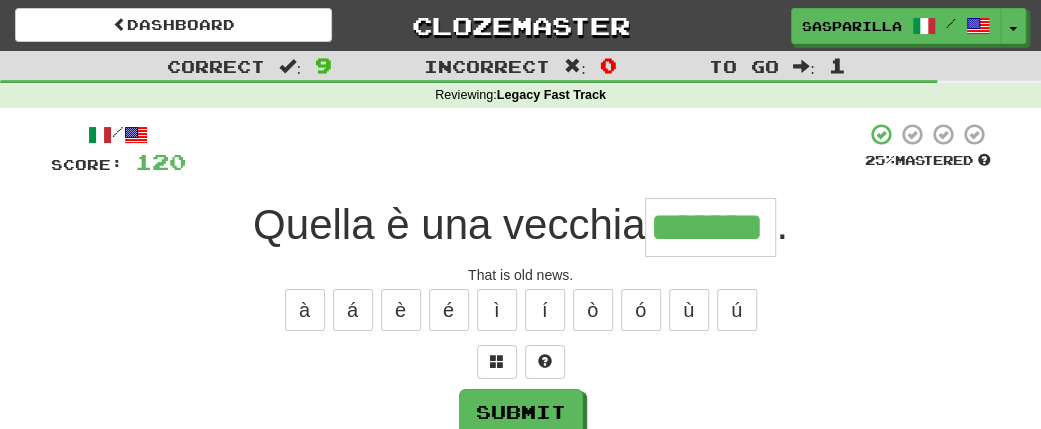 type on "*******" 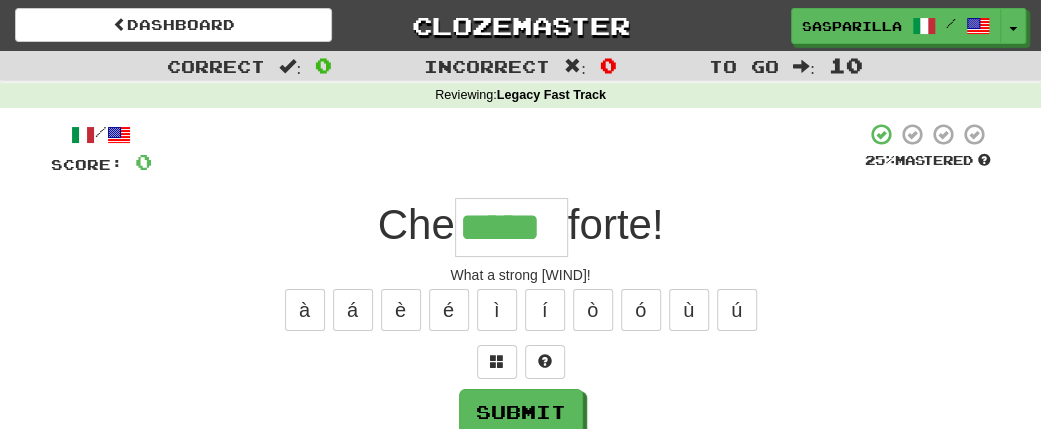 type on "*****" 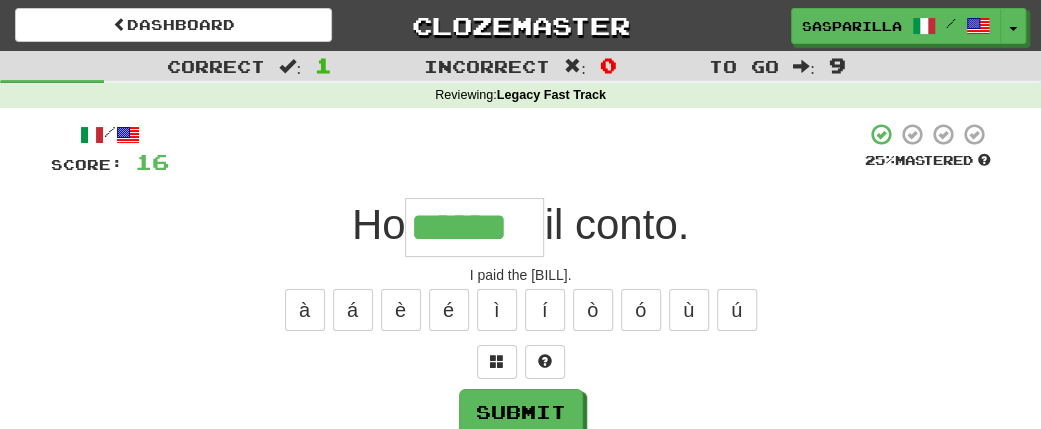 type on "******" 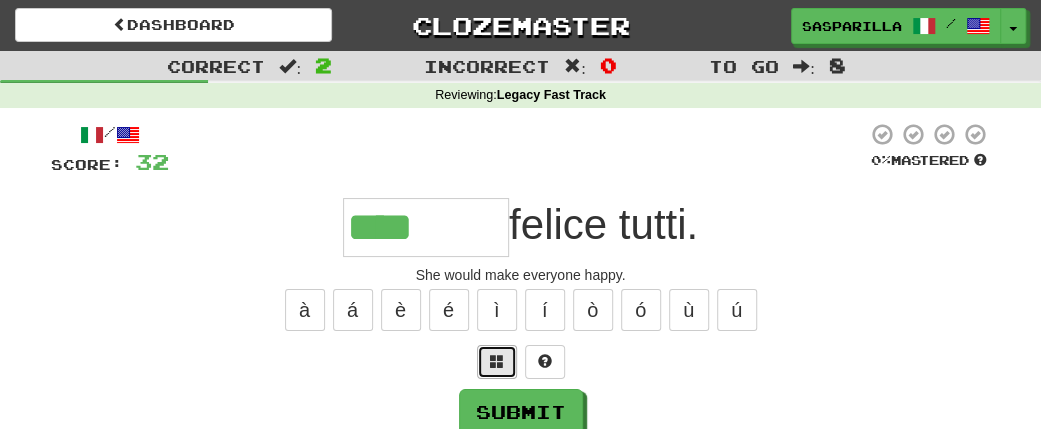 click at bounding box center [497, 362] 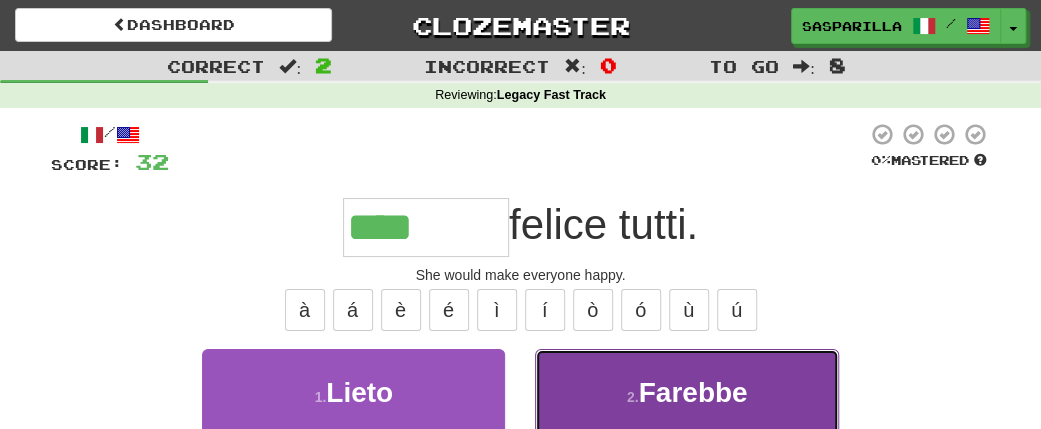 click on "Farebbe" at bounding box center [693, 392] 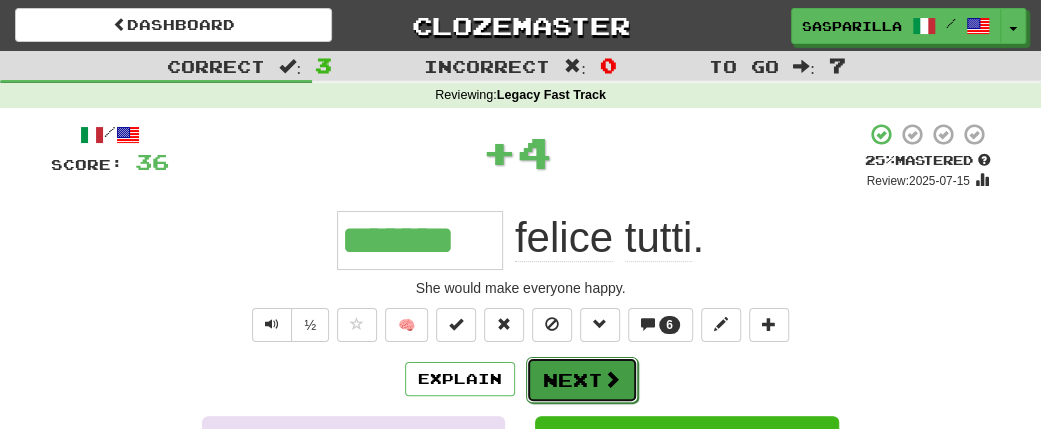 click on "Next" at bounding box center (582, 380) 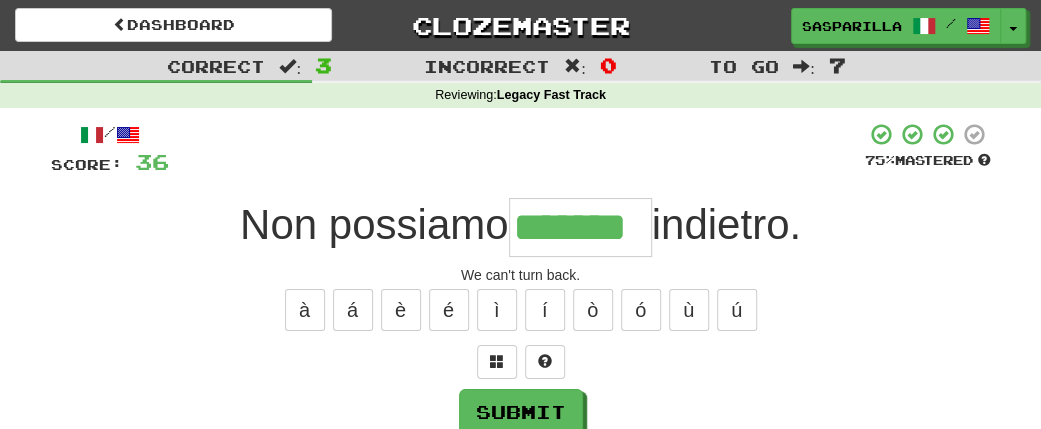 type on "*******" 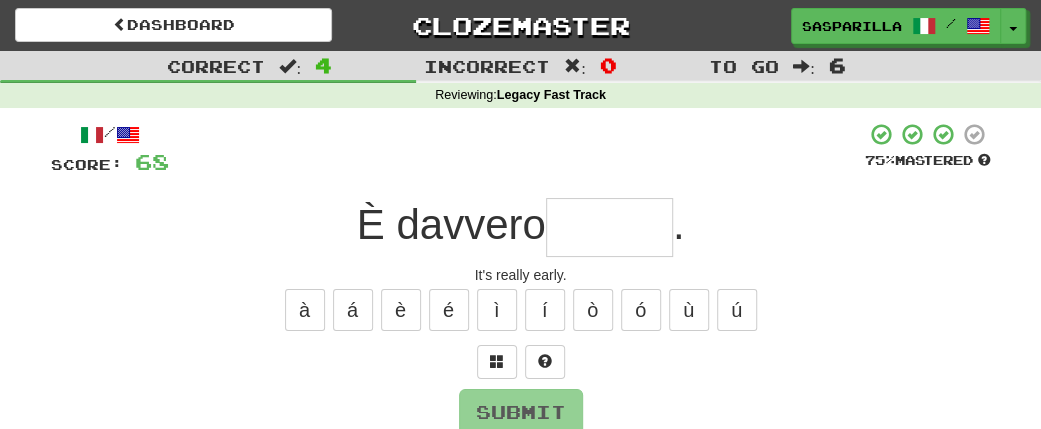 type on "*" 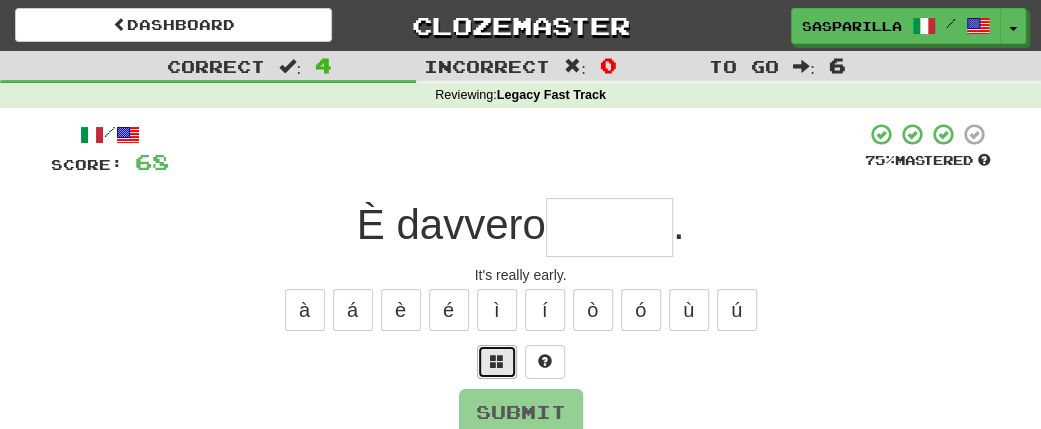 click at bounding box center [497, 361] 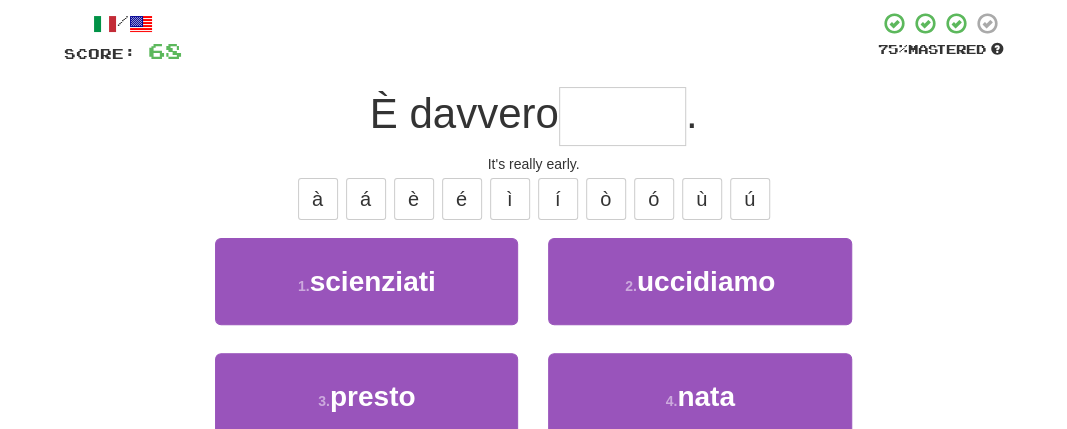 scroll, scrollTop: 134, scrollLeft: 0, axis: vertical 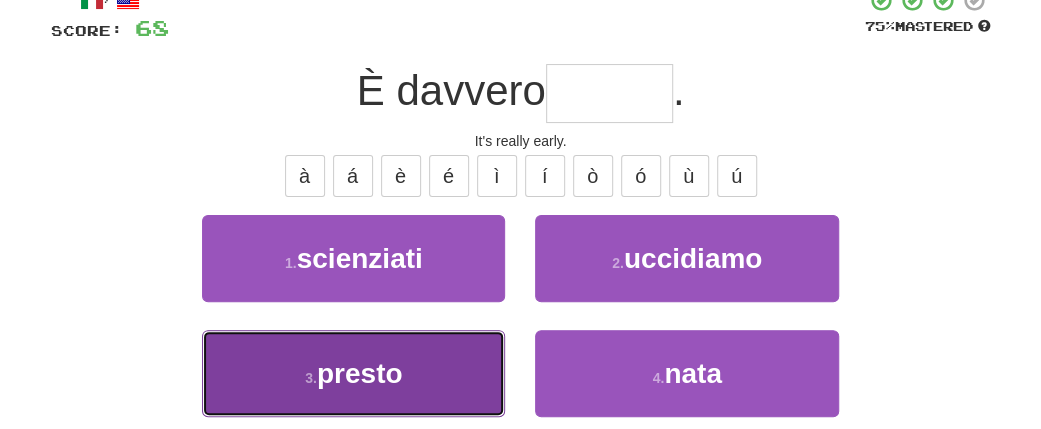click on "presto" at bounding box center [360, 373] 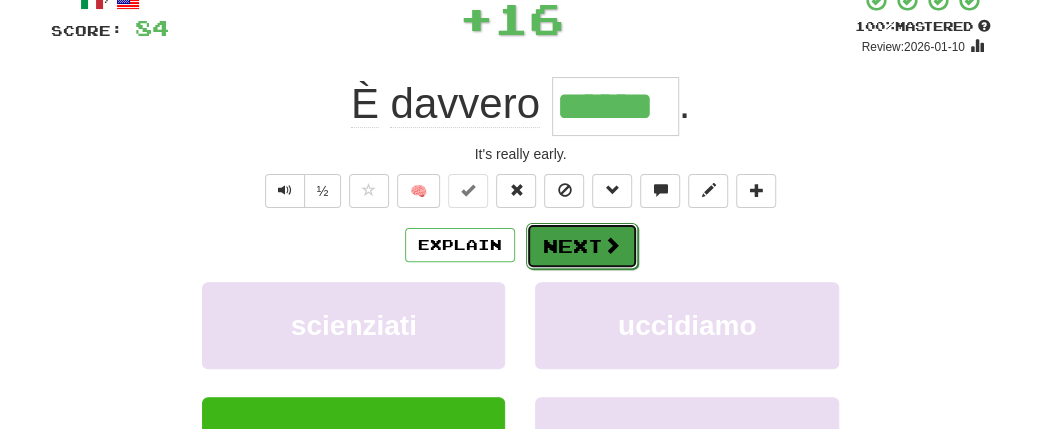 click on "Next" at bounding box center (582, 246) 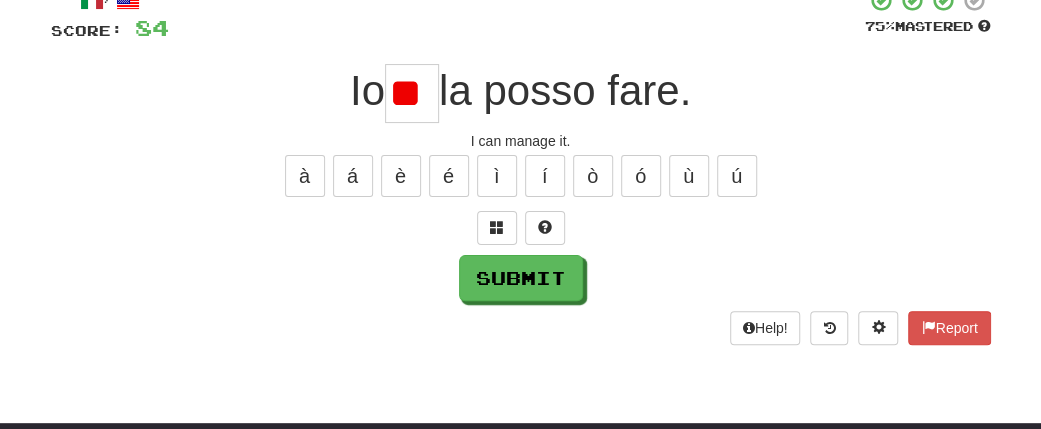 type on "*" 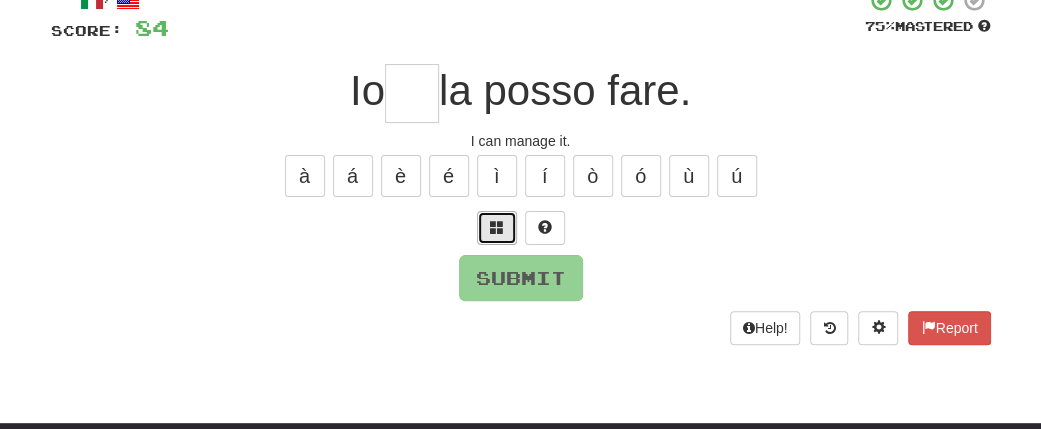 click at bounding box center (497, 227) 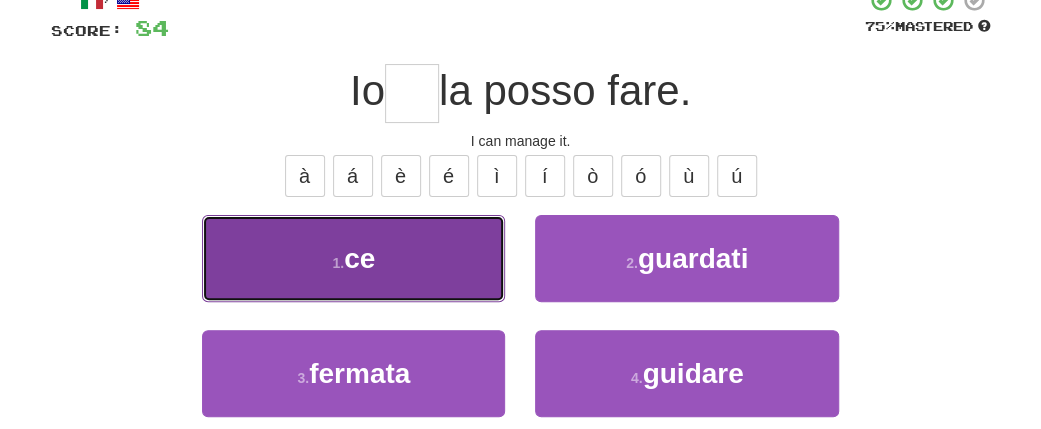 click on "1 .  ce" at bounding box center [353, 258] 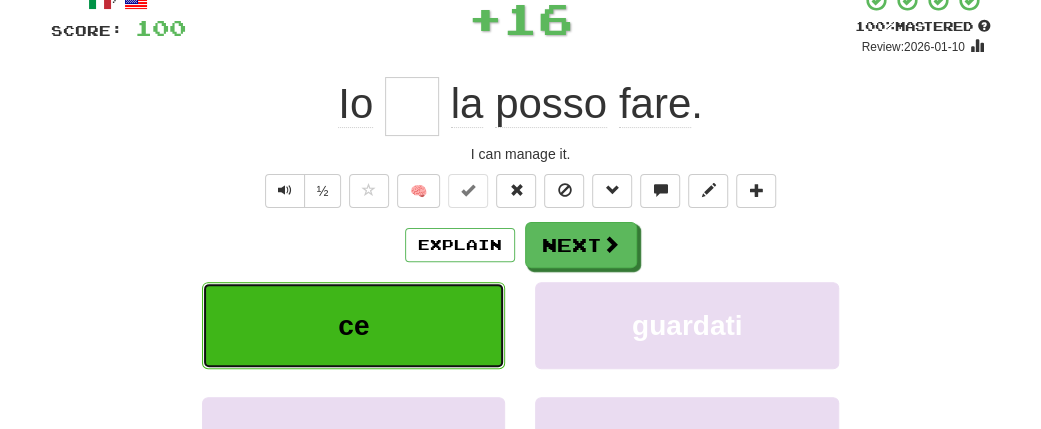 type on "**" 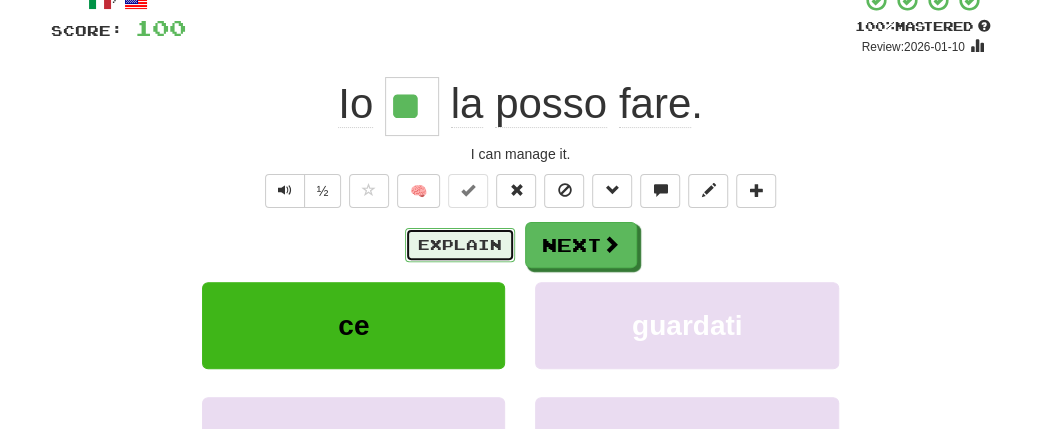 click on "Explain" at bounding box center (460, 245) 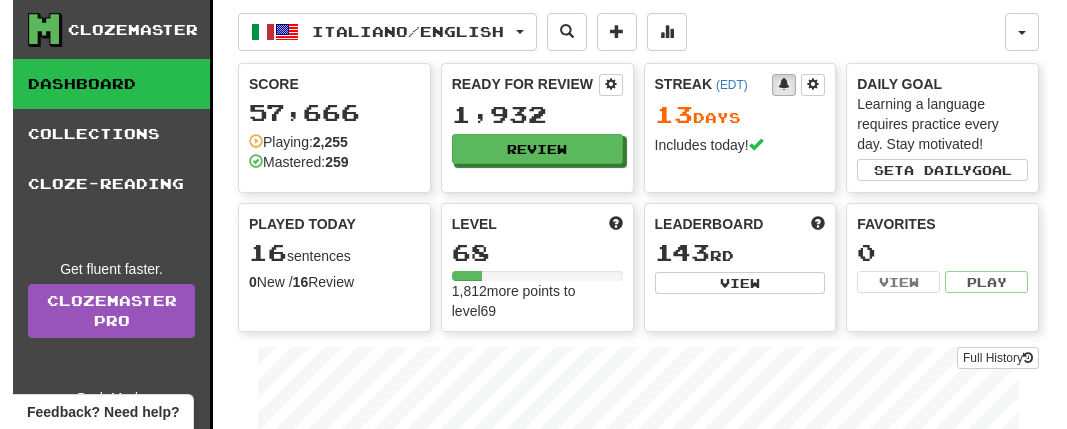 scroll, scrollTop: 0, scrollLeft: 0, axis: both 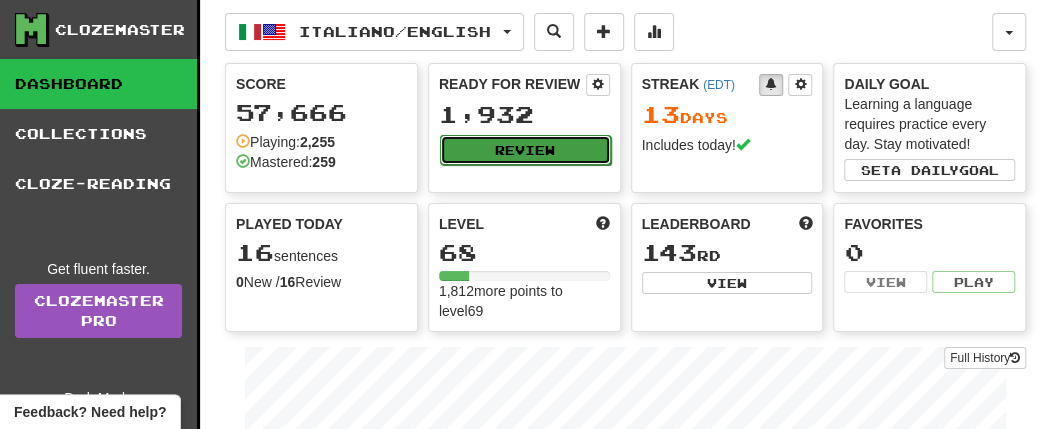 click on "Review" at bounding box center (525, 150) 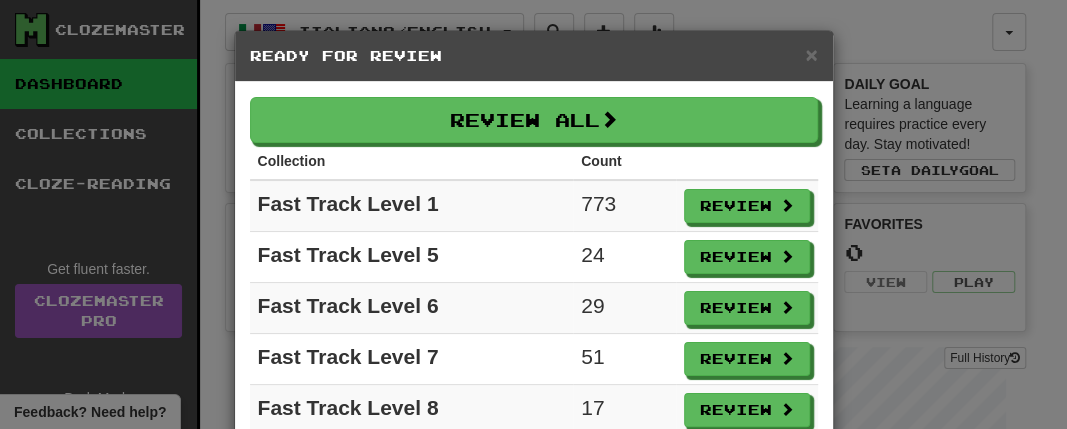scroll, scrollTop: 166, scrollLeft: 0, axis: vertical 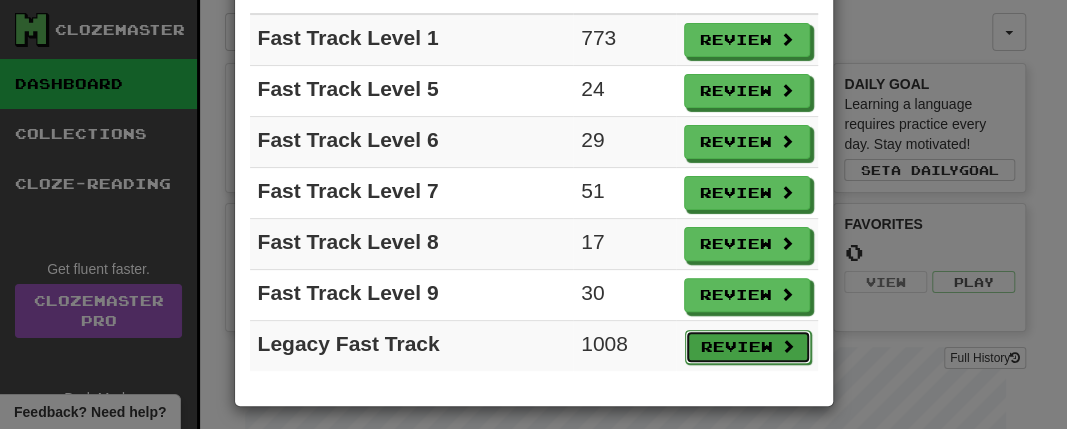 click on "Review" at bounding box center [748, 347] 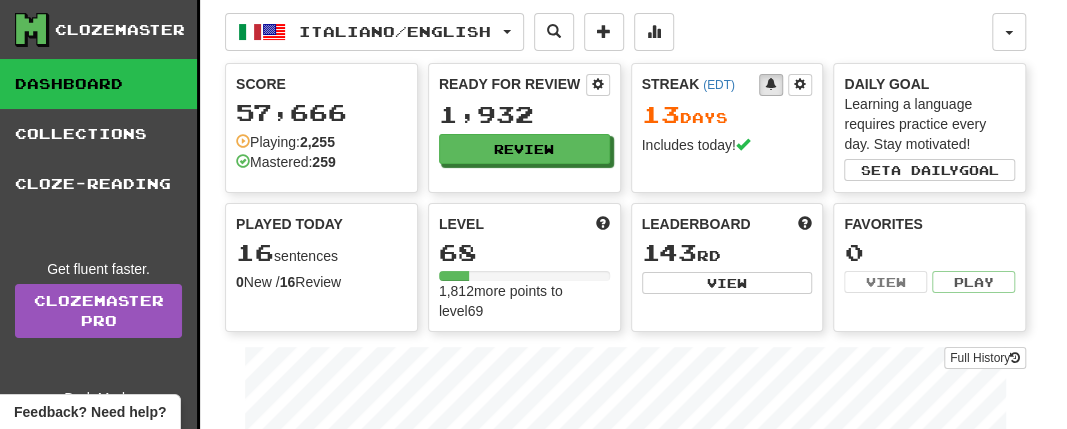 select on "**" 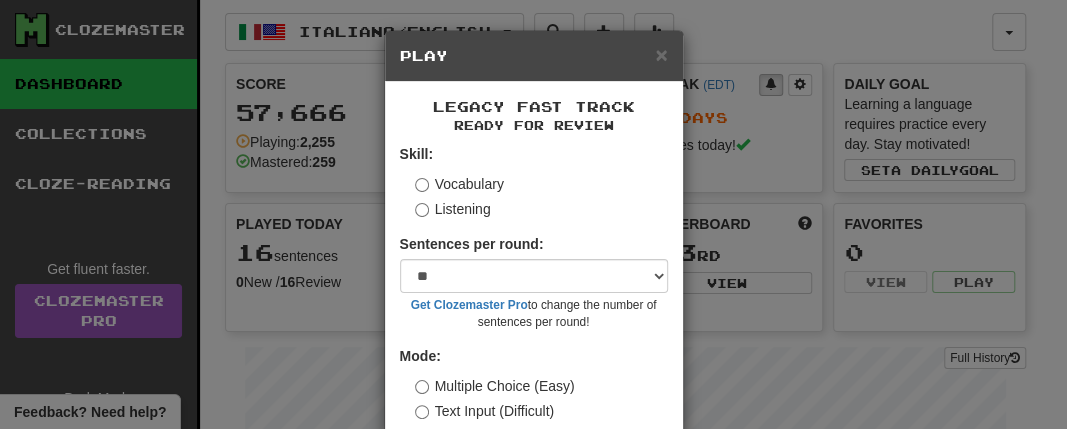 scroll, scrollTop: 109, scrollLeft: 0, axis: vertical 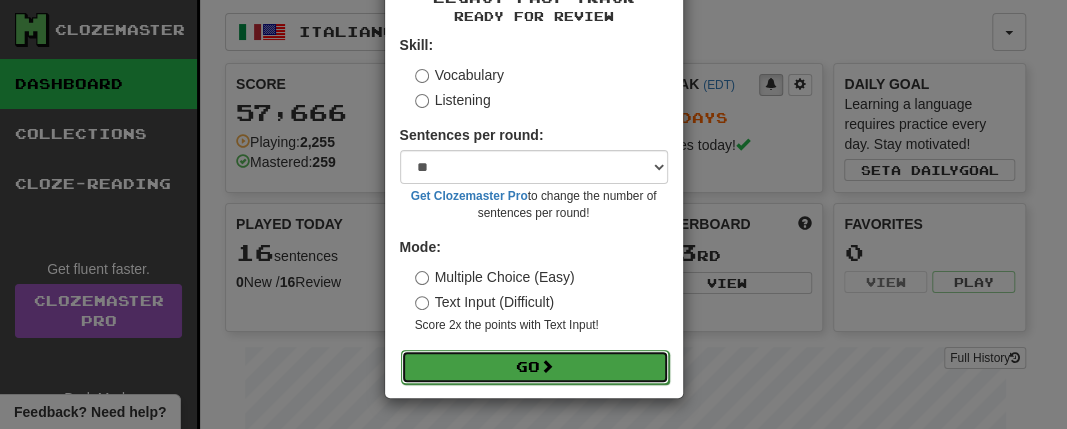 click on "Go" at bounding box center [535, 367] 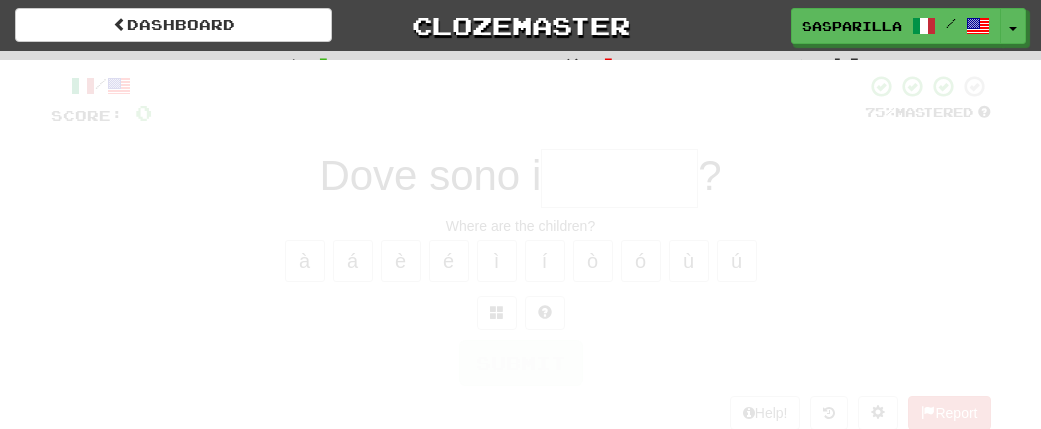 scroll, scrollTop: 0, scrollLeft: 0, axis: both 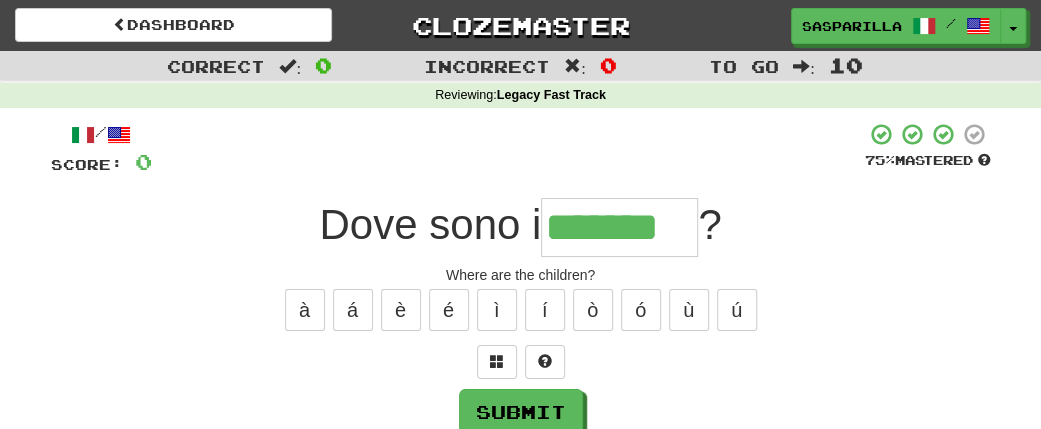 type on "*******" 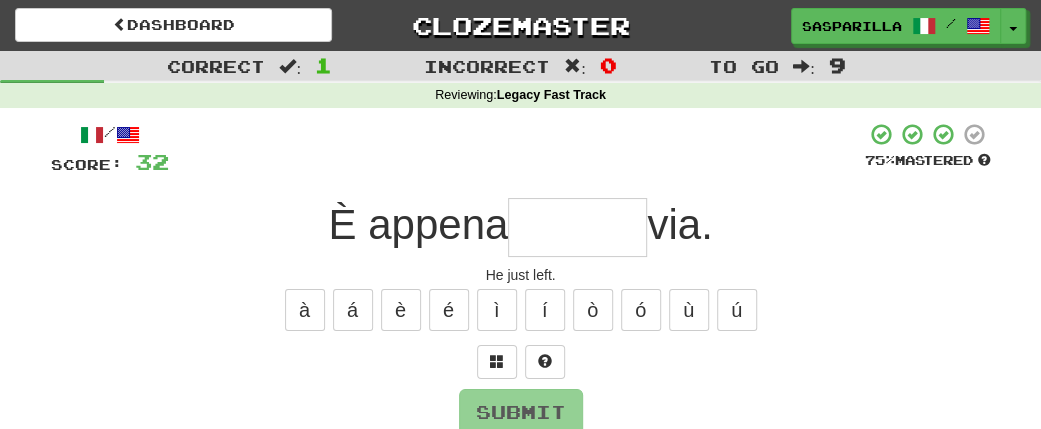 type on "*" 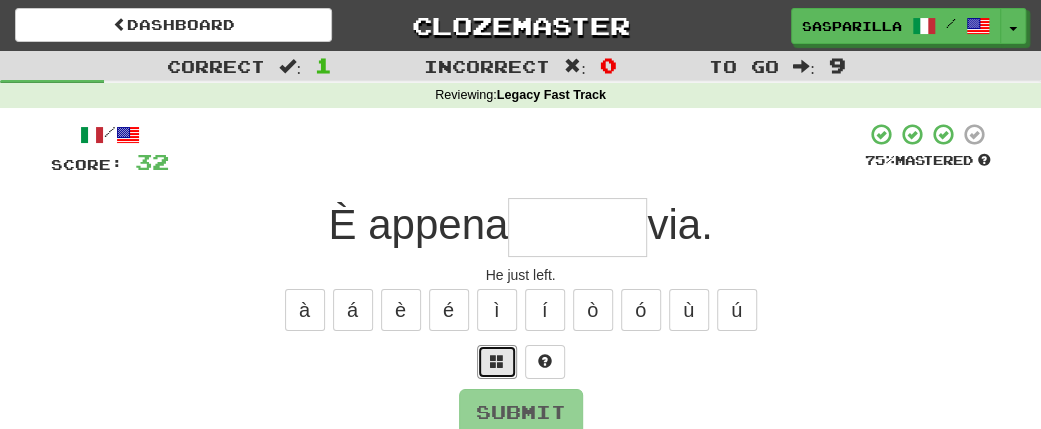 click at bounding box center (497, 362) 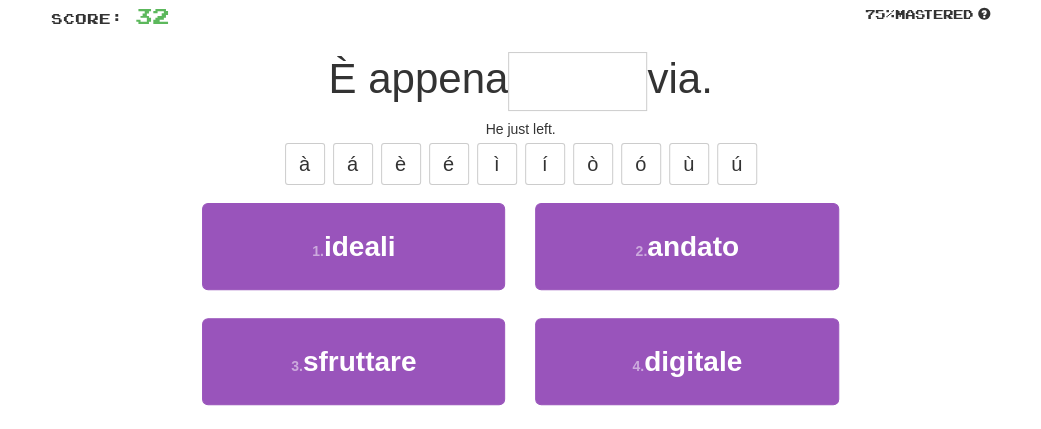 scroll, scrollTop: 155, scrollLeft: 0, axis: vertical 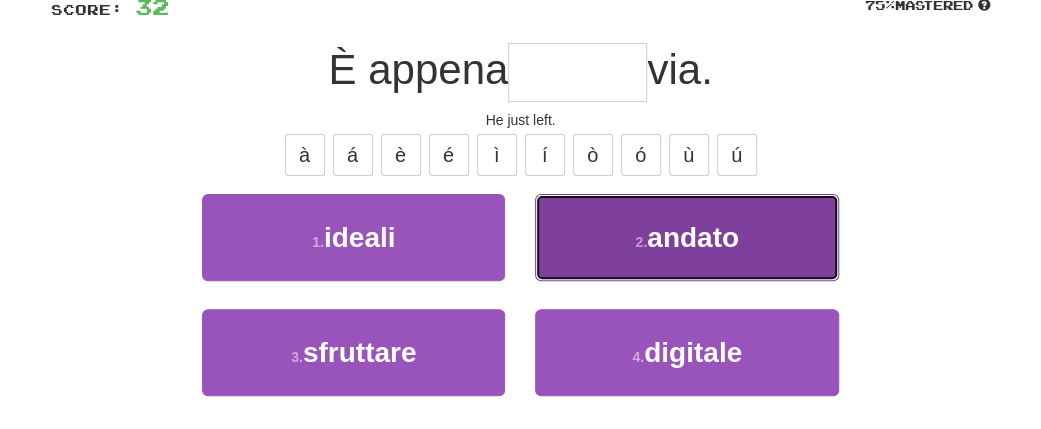 click on "andato" at bounding box center (693, 237) 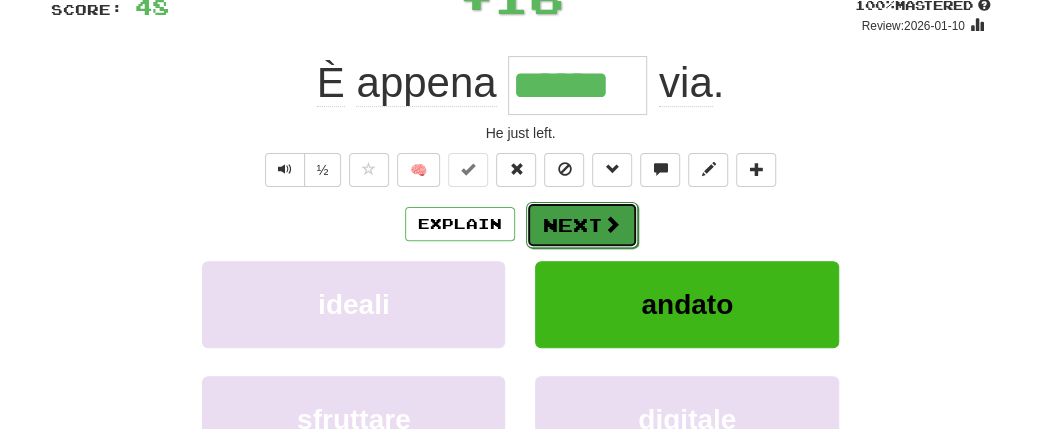 scroll, scrollTop: 154, scrollLeft: 0, axis: vertical 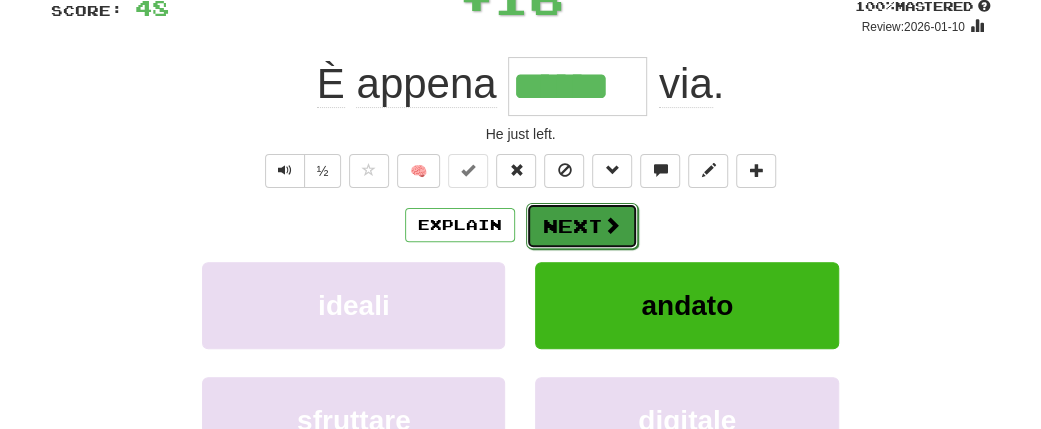 click on "Next" at bounding box center [582, 226] 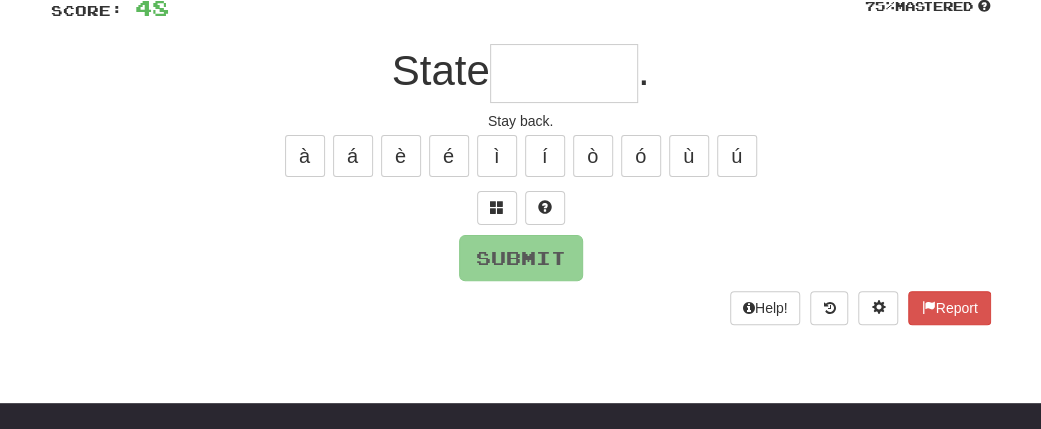 type on "*" 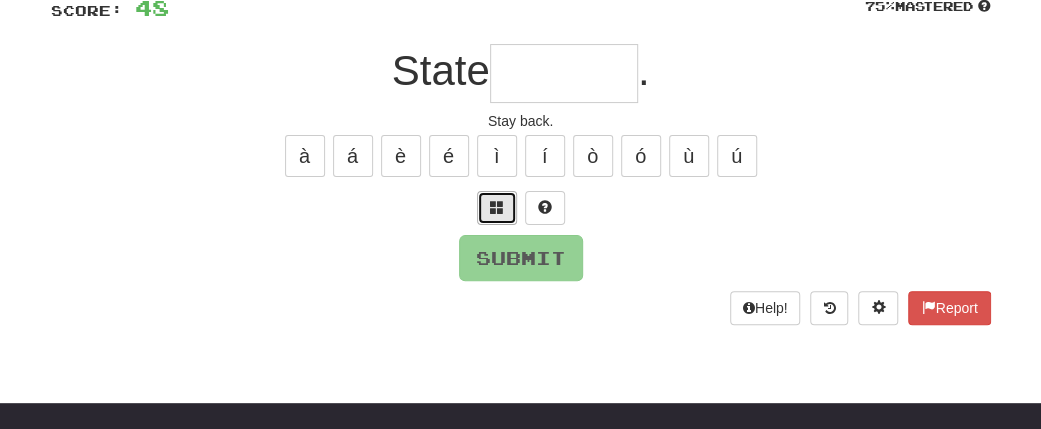 scroll, scrollTop: 155, scrollLeft: 0, axis: vertical 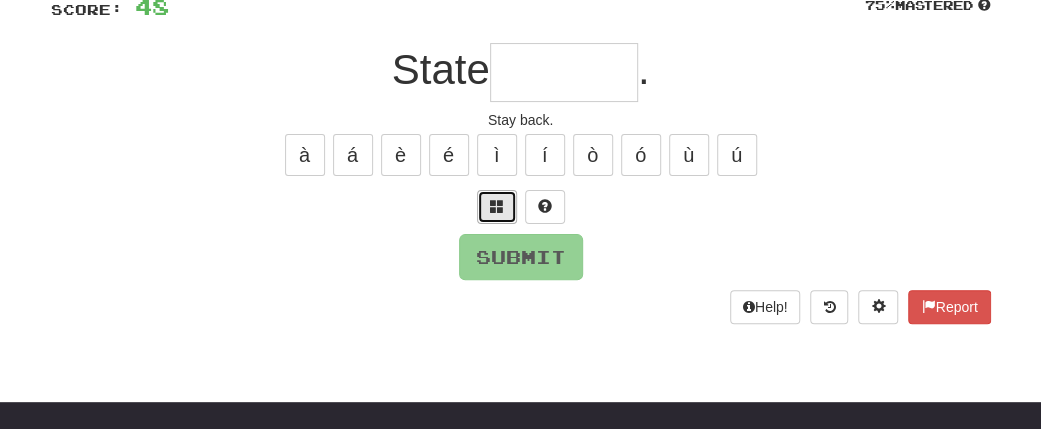 click at bounding box center [497, 206] 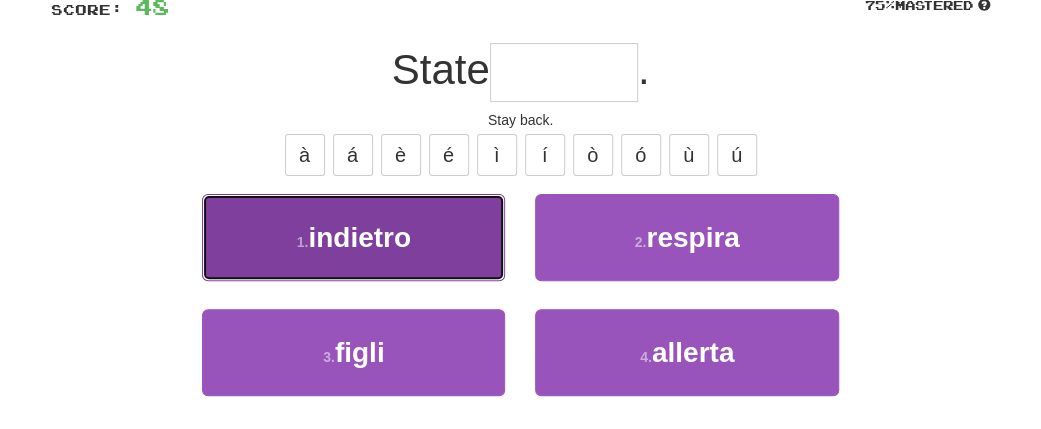 scroll, scrollTop: 154, scrollLeft: 0, axis: vertical 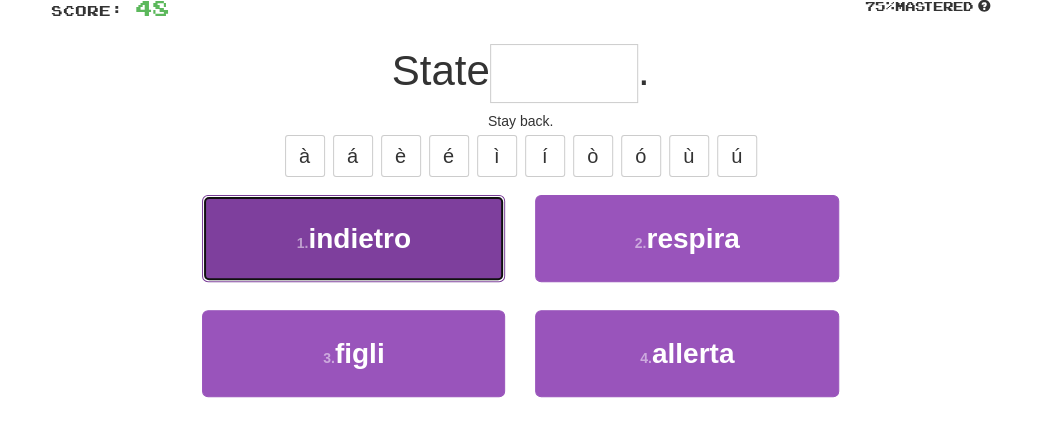 click on "1 .  indietro" at bounding box center (353, 238) 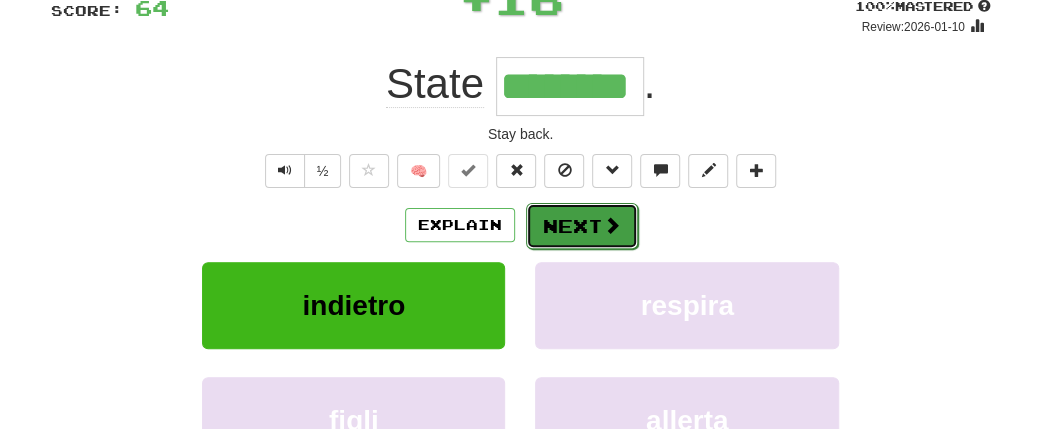 scroll, scrollTop: 155, scrollLeft: 0, axis: vertical 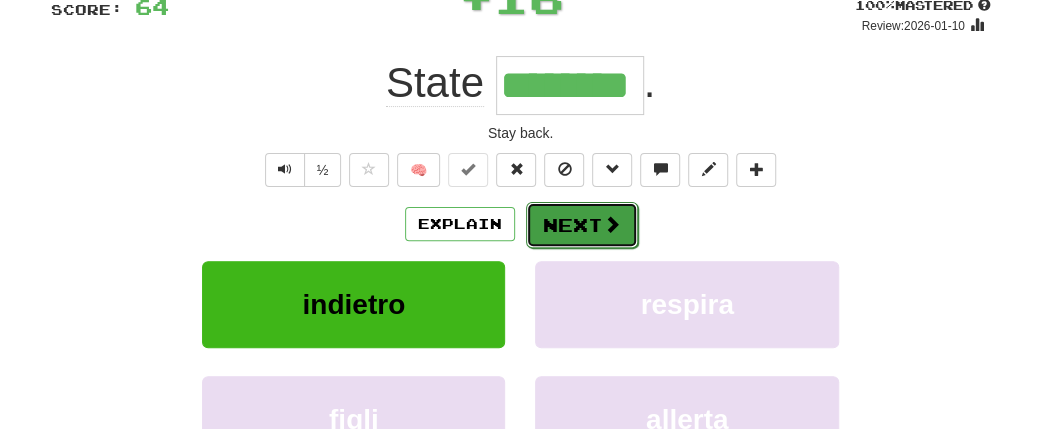 click on "Next" at bounding box center (582, 225) 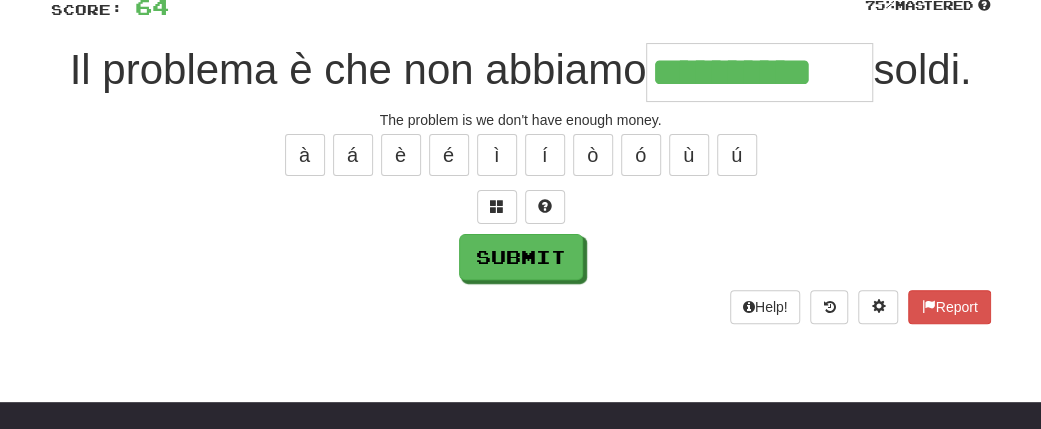 type on "**********" 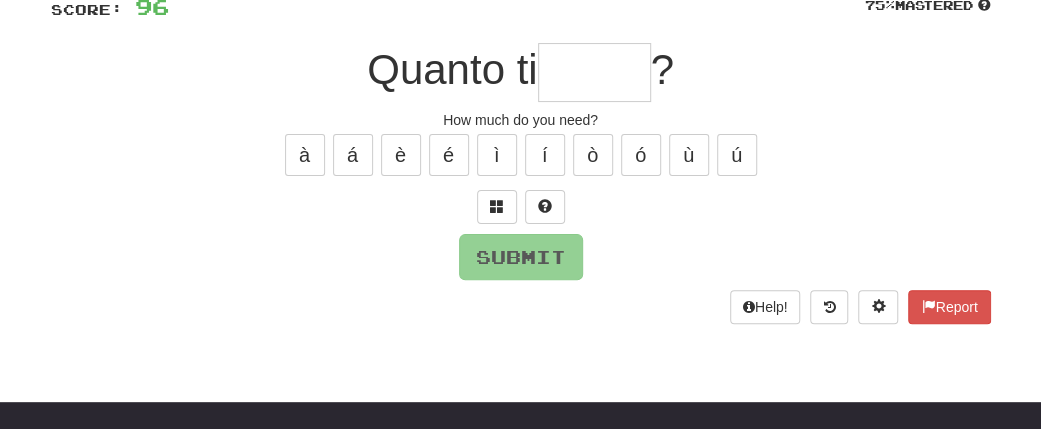 type on "*" 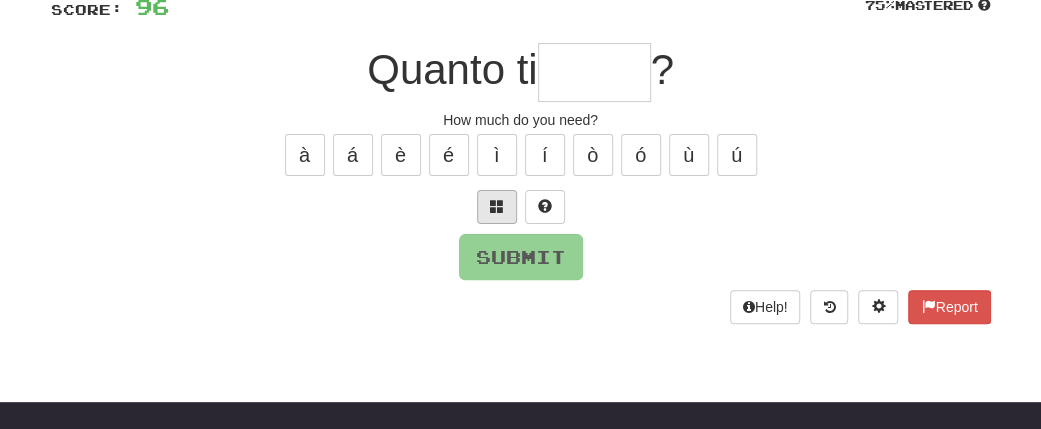type on "*" 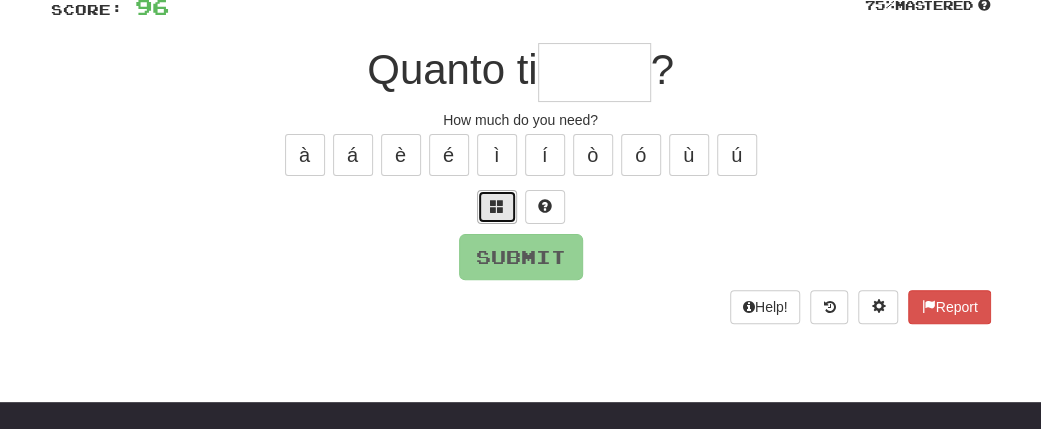 scroll, scrollTop: 154, scrollLeft: 0, axis: vertical 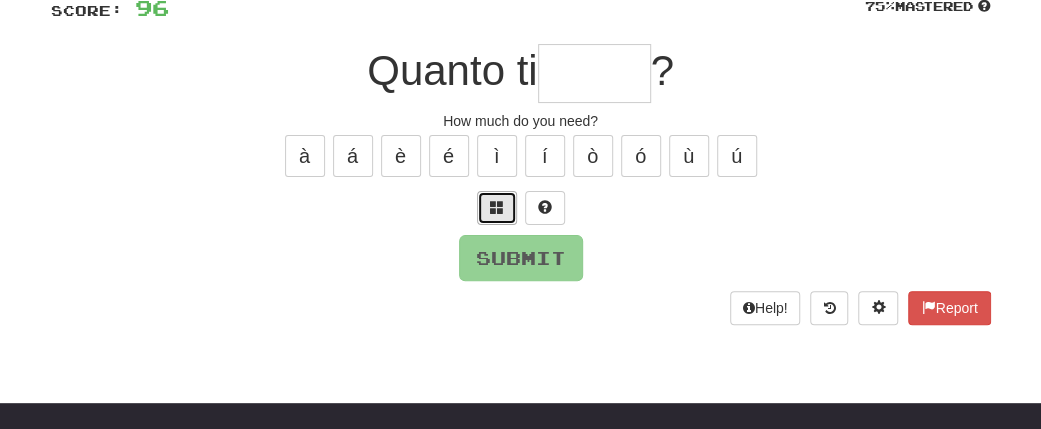 click at bounding box center (497, 207) 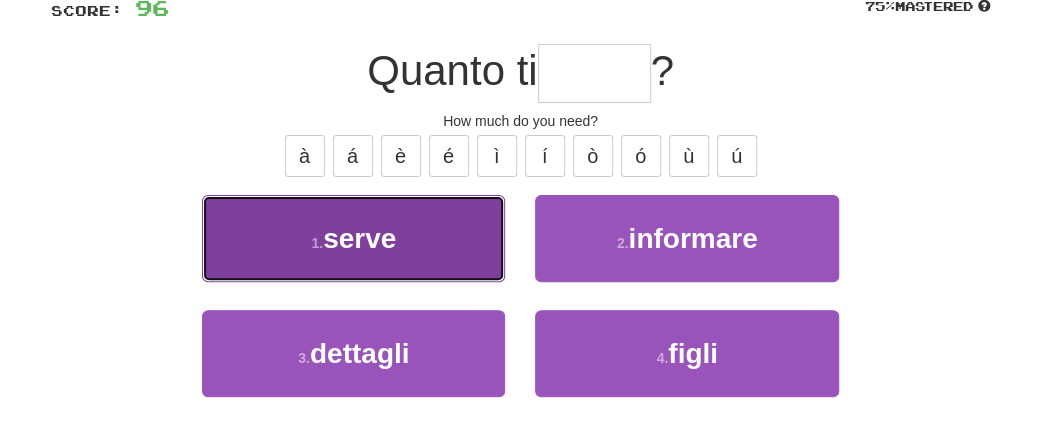 scroll, scrollTop: 155, scrollLeft: 0, axis: vertical 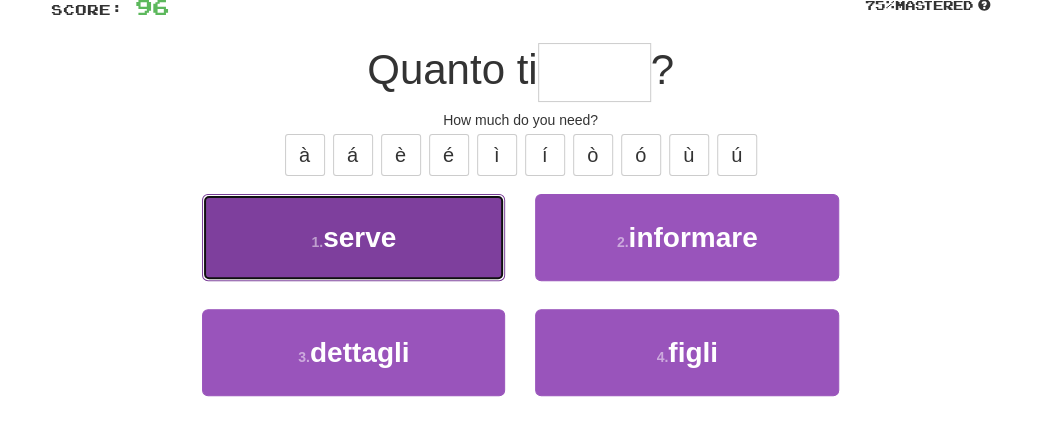 click on "1 .  serve" at bounding box center [353, 237] 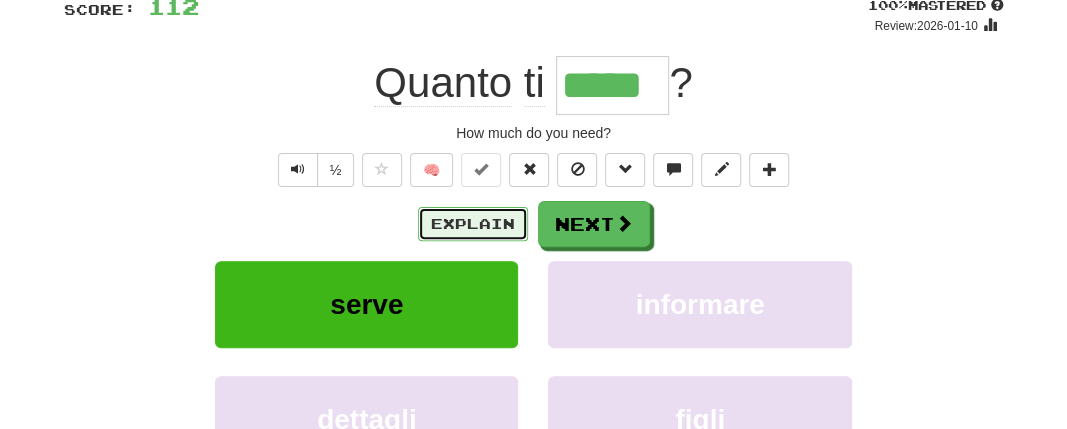 scroll, scrollTop: 154, scrollLeft: 0, axis: vertical 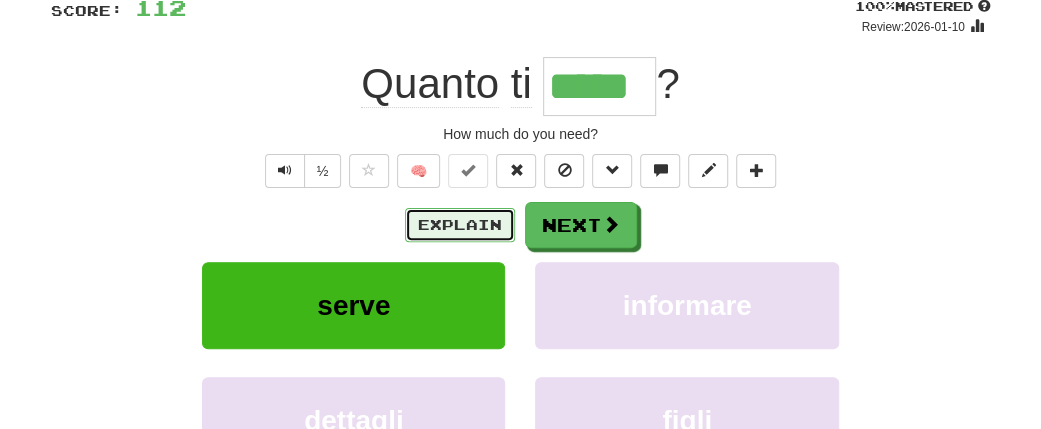 click on "Explain" at bounding box center [460, 225] 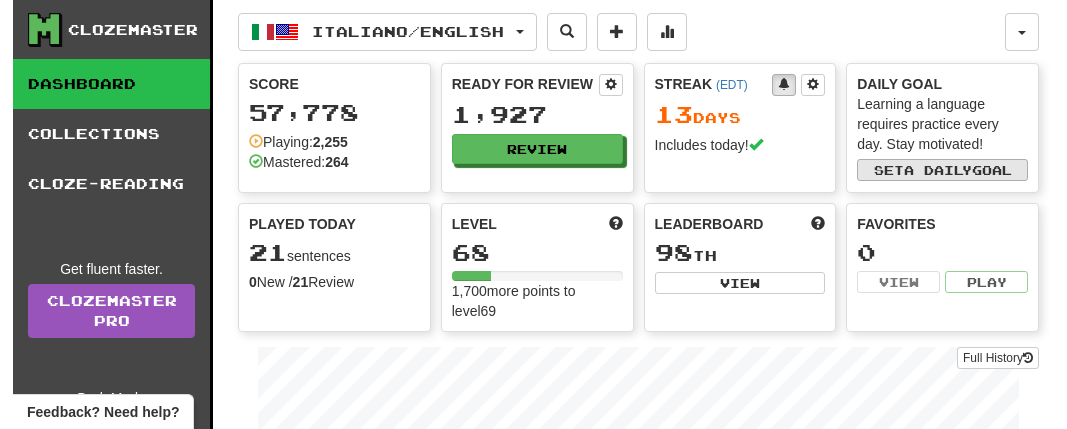 scroll, scrollTop: 0, scrollLeft: 0, axis: both 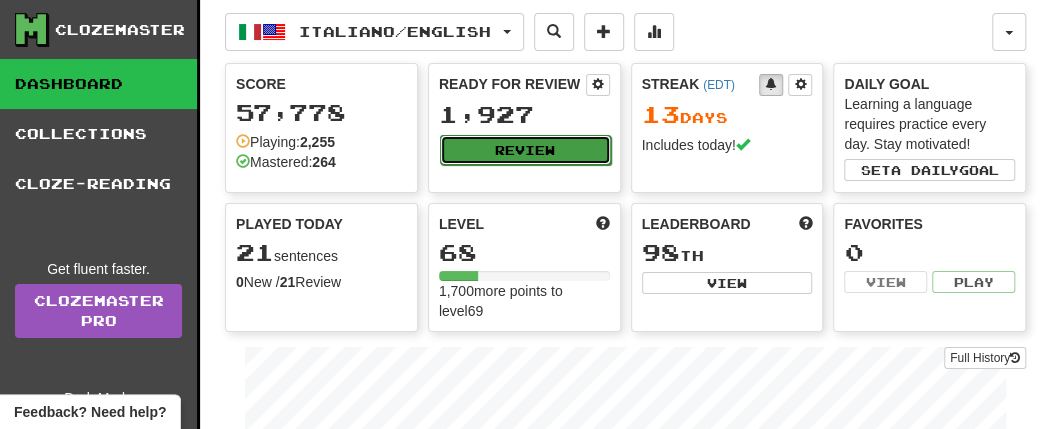 click on "Review" at bounding box center (525, 150) 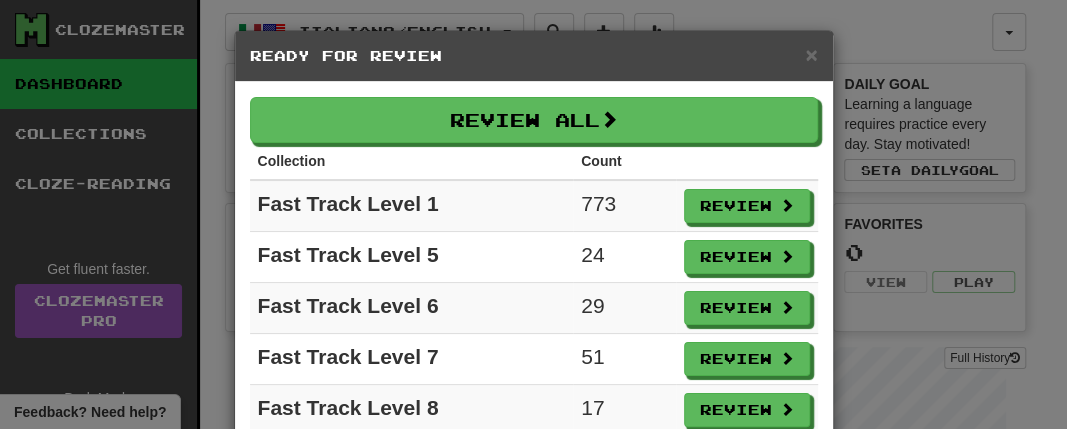 scroll, scrollTop: 166, scrollLeft: 0, axis: vertical 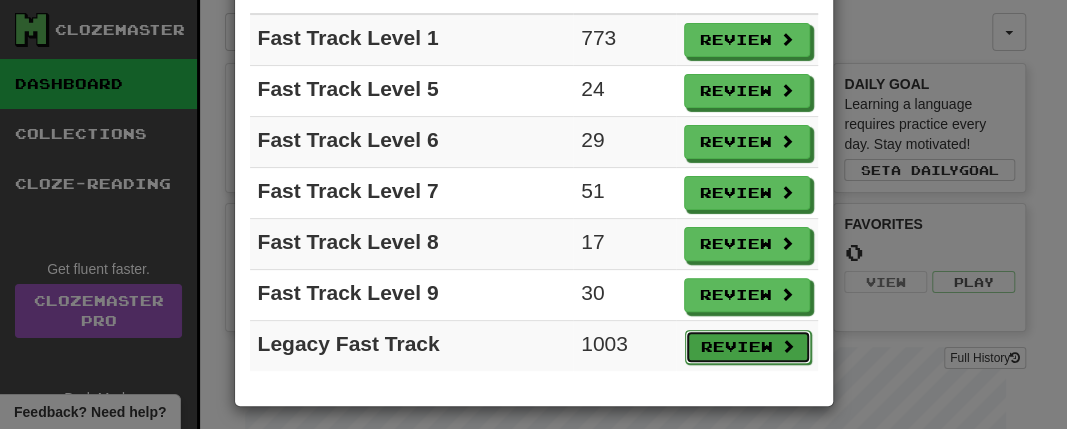 click on "Review" at bounding box center [748, 347] 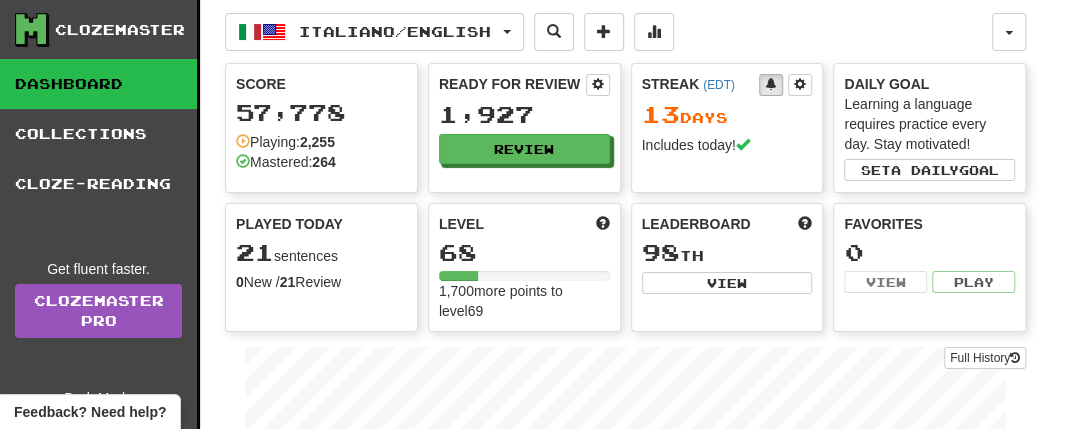 select on "**" 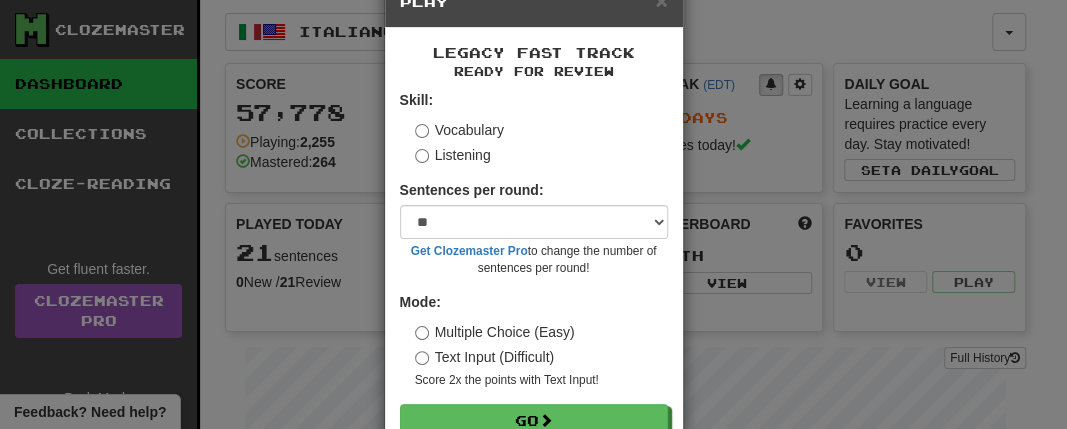 scroll, scrollTop: 109, scrollLeft: 0, axis: vertical 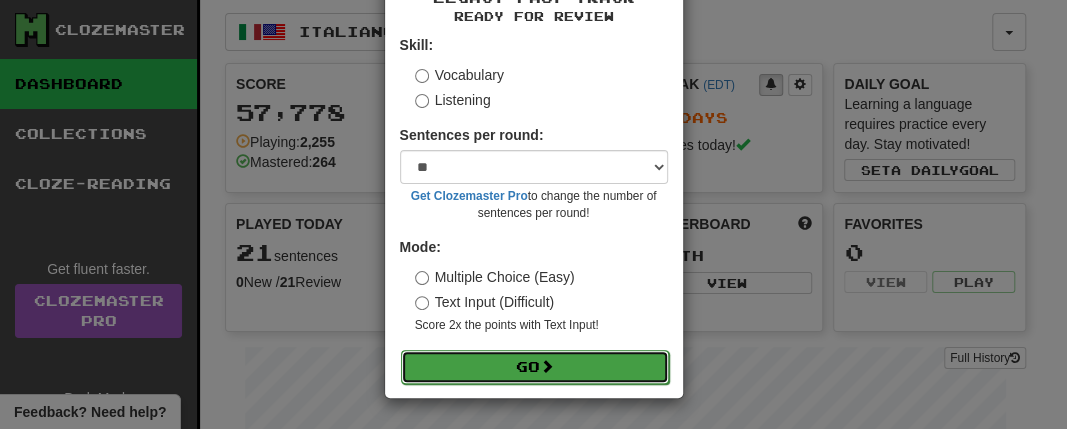 click at bounding box center (547, 366) 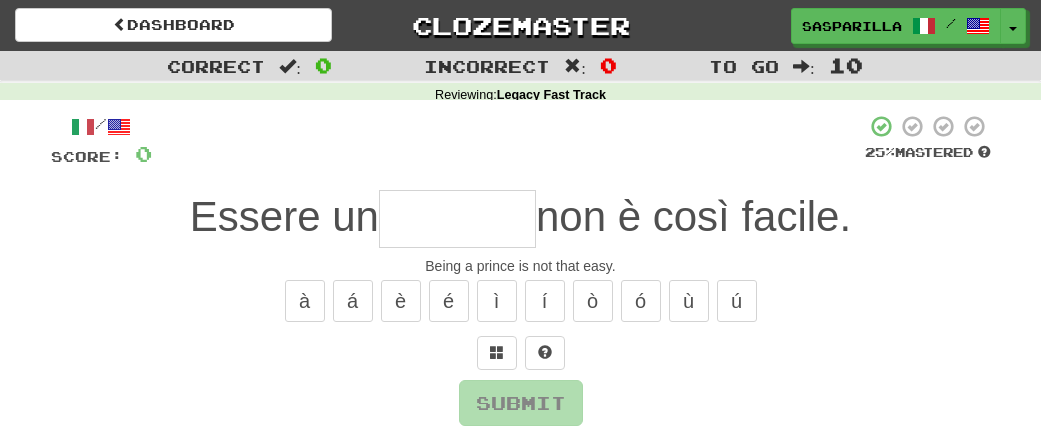 scroll, scrollTop: 0, scrollLeft: 0, axis: both 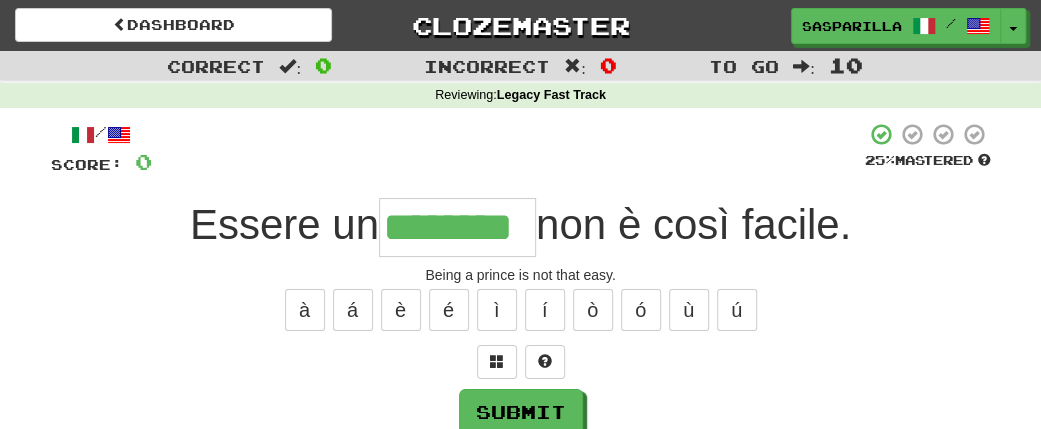 type on "********" 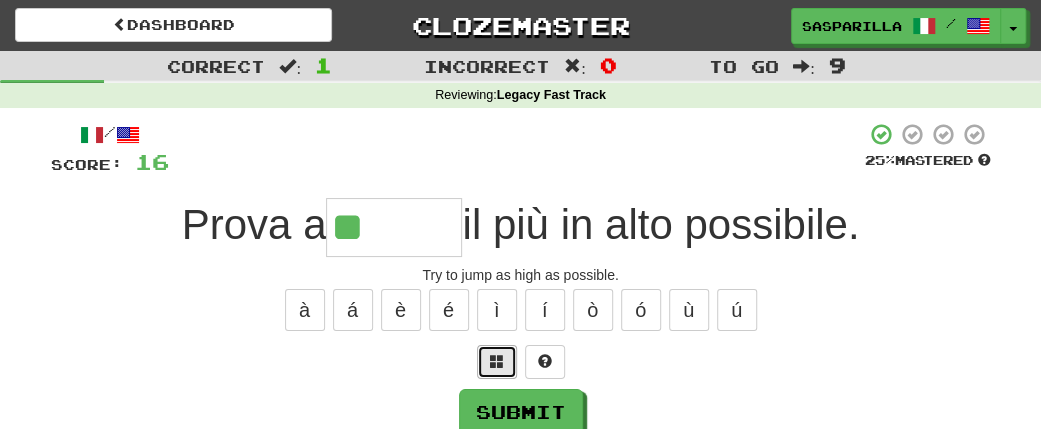 click at bounding box center [497, 361] 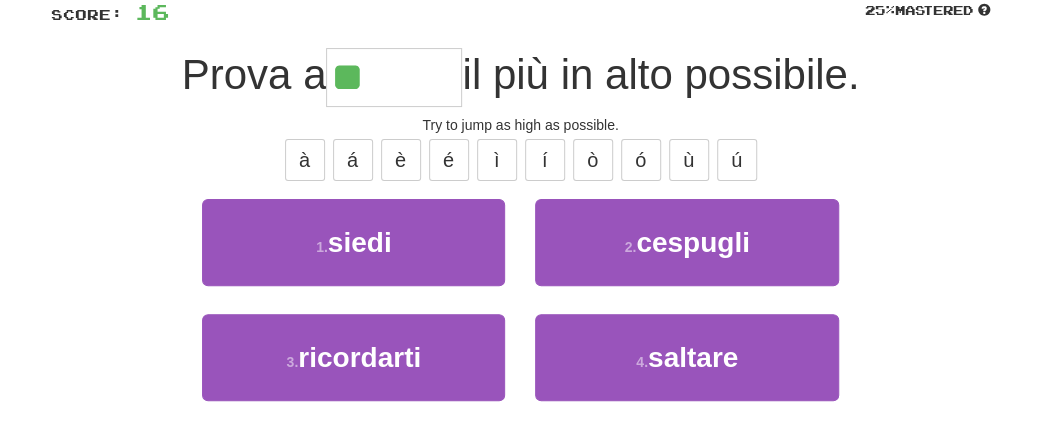 scroll, scrollTop: 185, scrollLeft: 0, axis: vertical 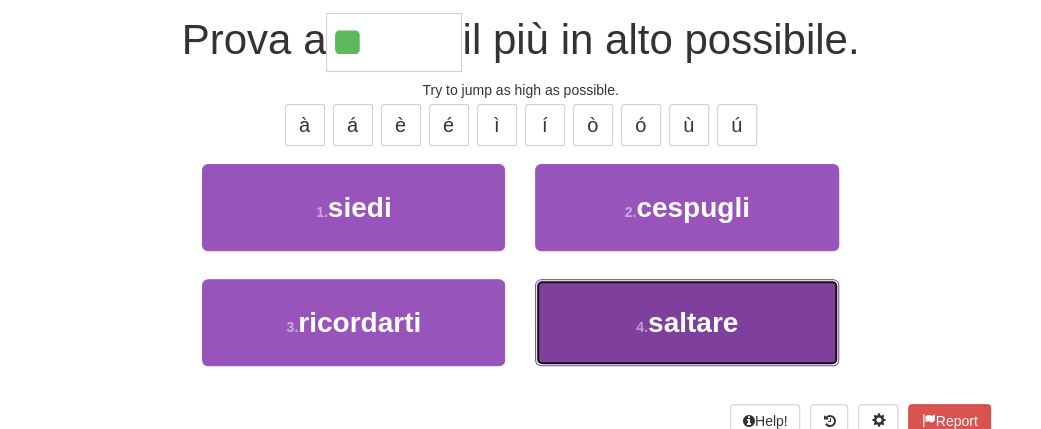 click on "saltare" at bounding box center [693, 322] 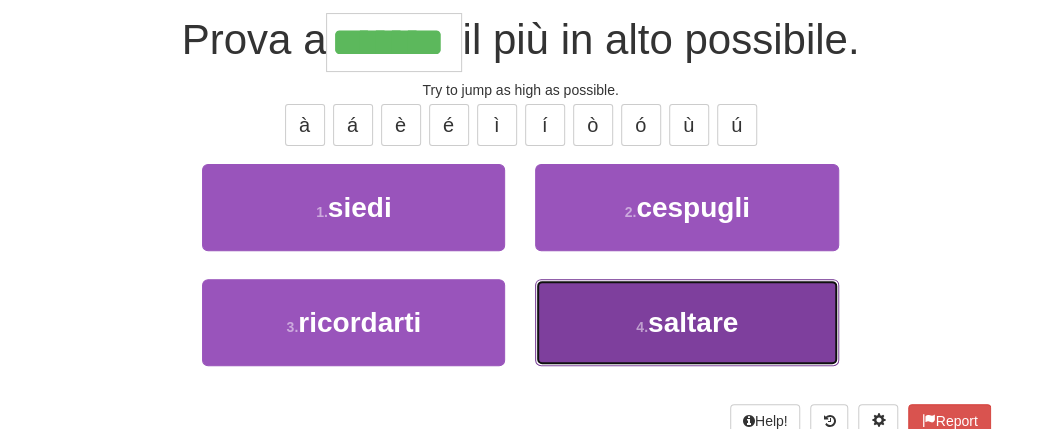 scroll, scrollTop: 198, scrollLeft: 0, axis: vertical 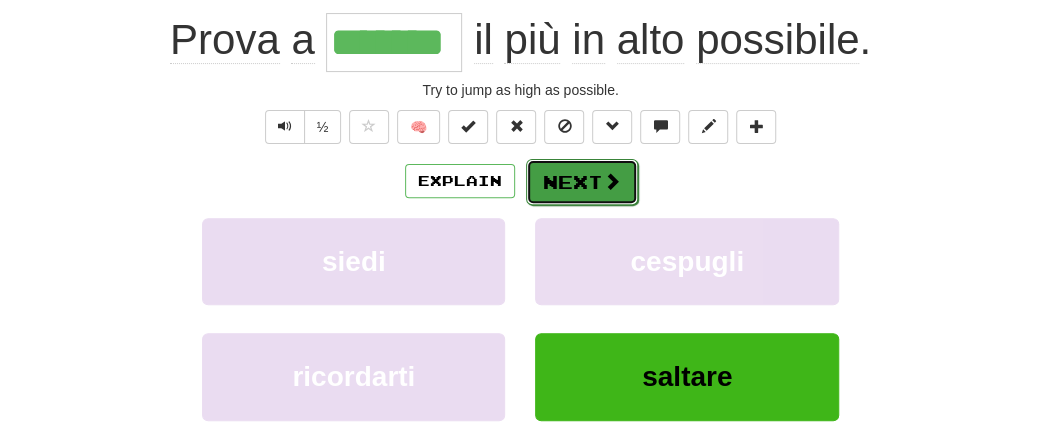 click on "Next" at bounding box center [582, 182] 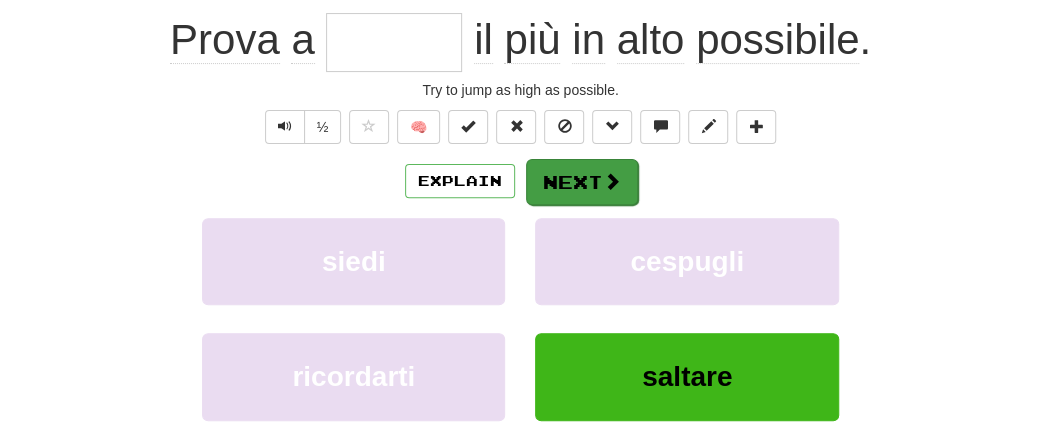 scroll, scrollTop: 185, scrollLeft: 0, axis: vertical 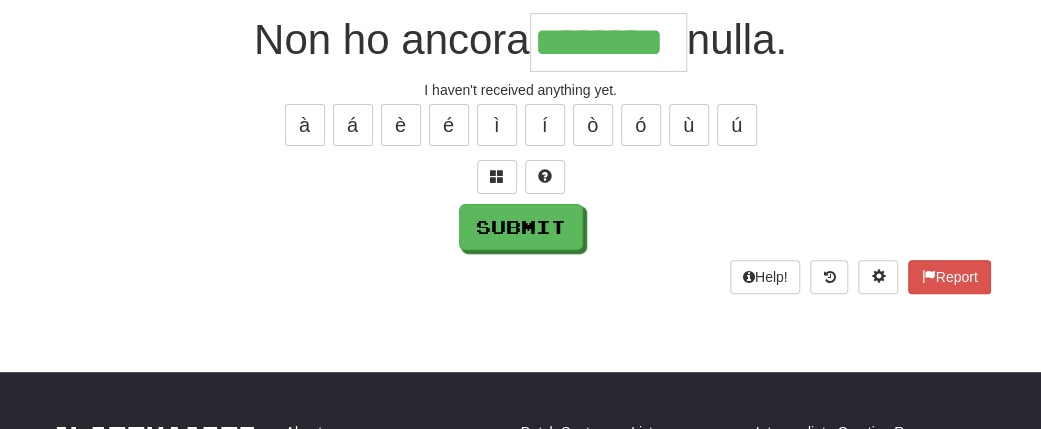 type on "********" 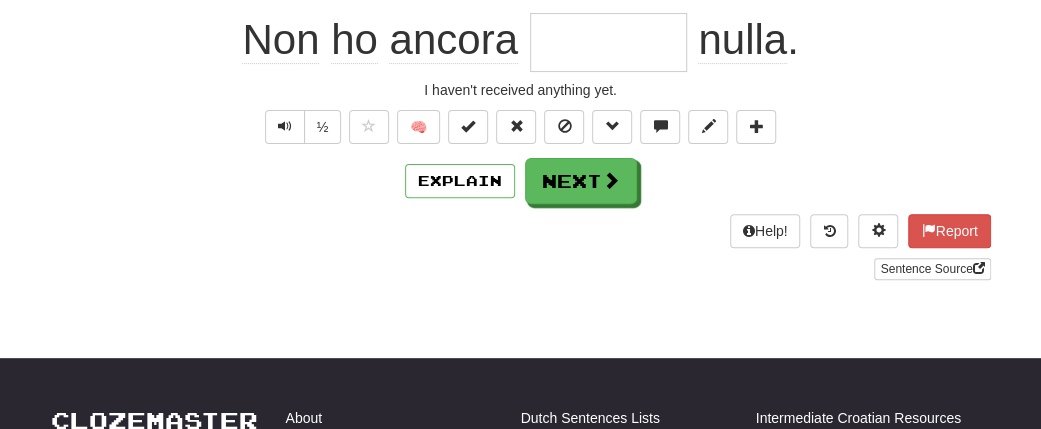 scroll, scrollTop: 185, scrollLeft: 0, axis: vertical 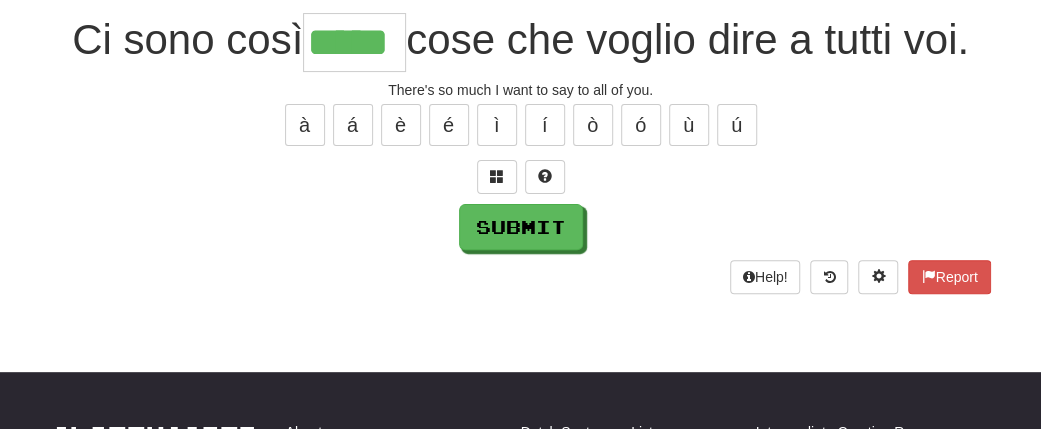 type on "*****" 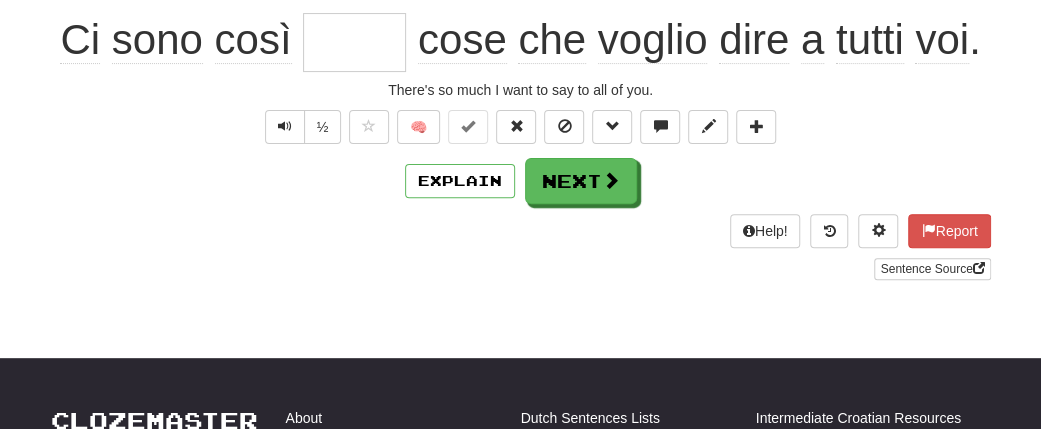 scroll, scrollTop: 185, scrollLeft: 0, axis: vertical 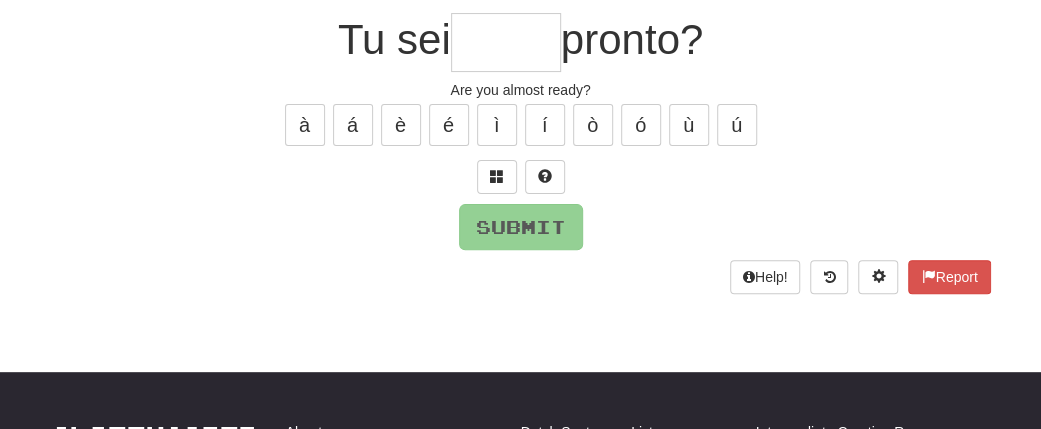 type on "*" 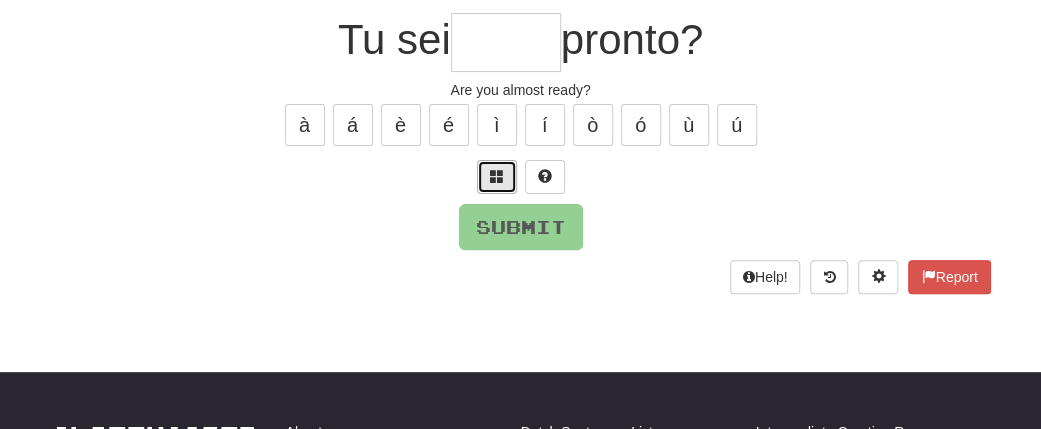 click at bounding box center [497, 177] 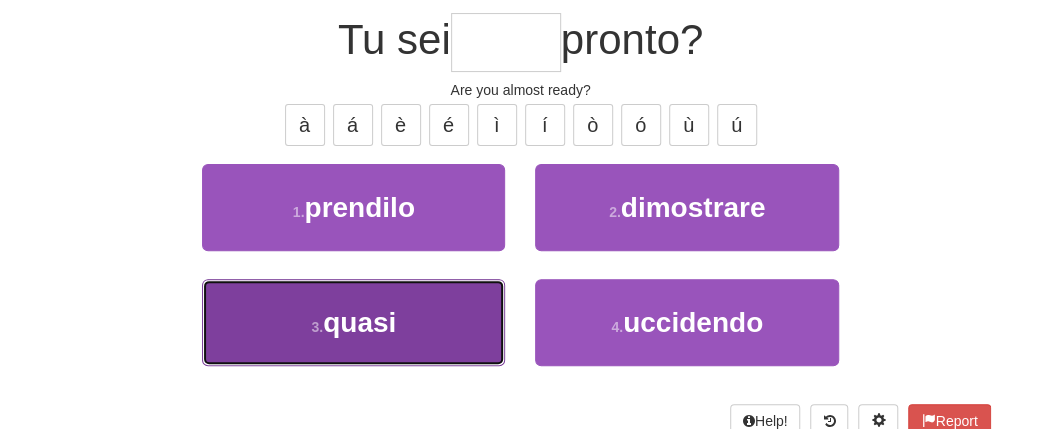 click on "quasi" at bounding box center (359, 322) 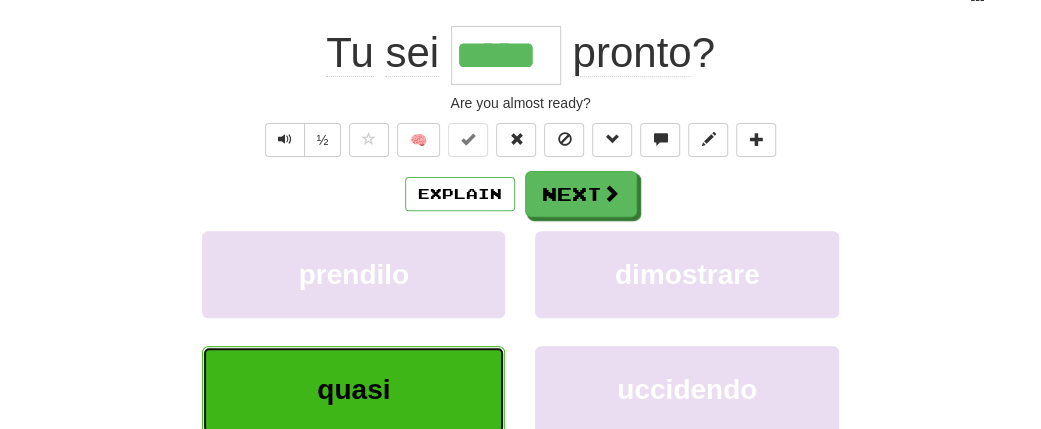 scroll, scrollTop: 198, scrollLeft: 0, axis: vertical 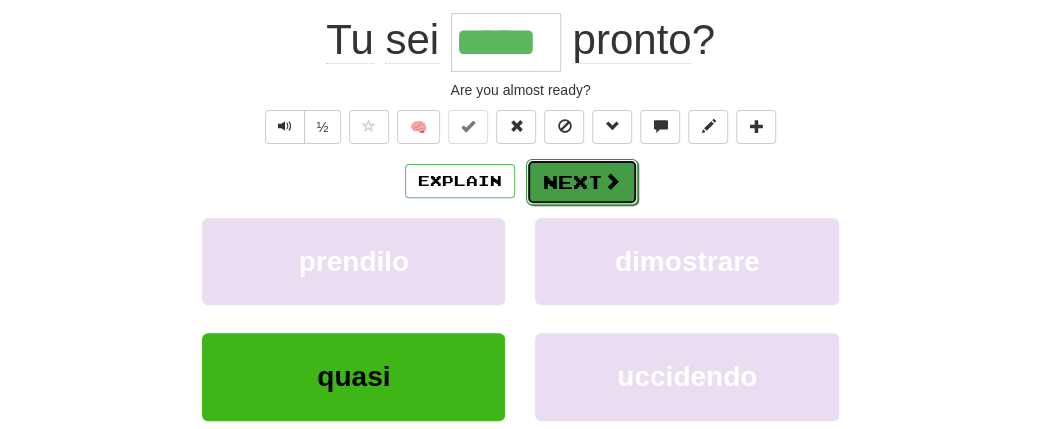 click on "Next" at bounding box center (582, 182) 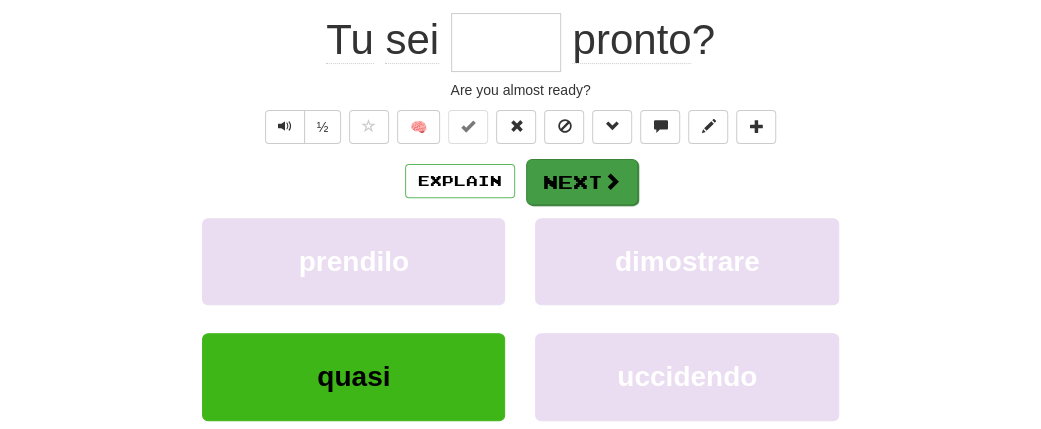 scroll, scrollTop: 185, scrollLeft: 0, axis: vertical 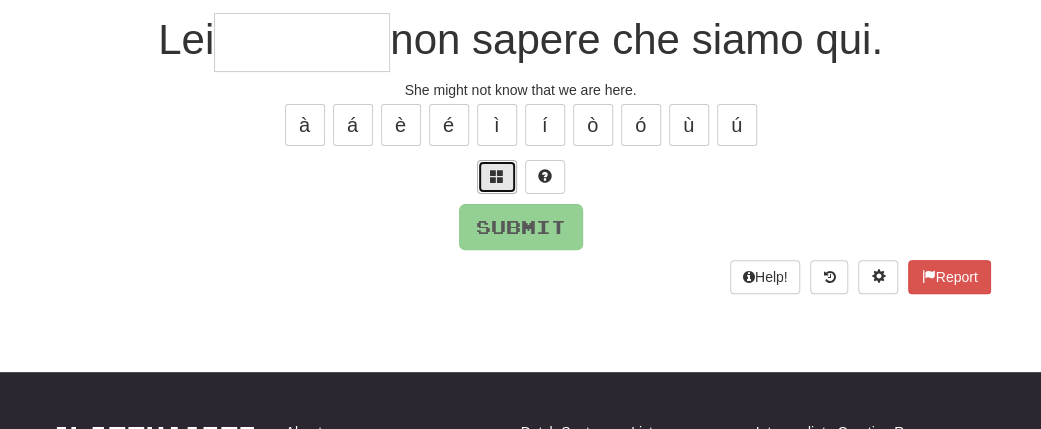 click at bounding box center (497, 176) 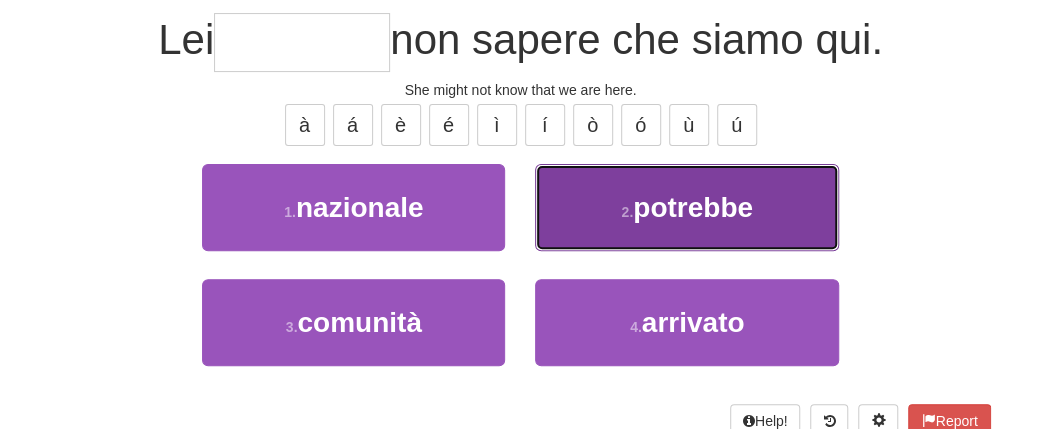 click on "potrebbe" at bounding box center [693, 207] 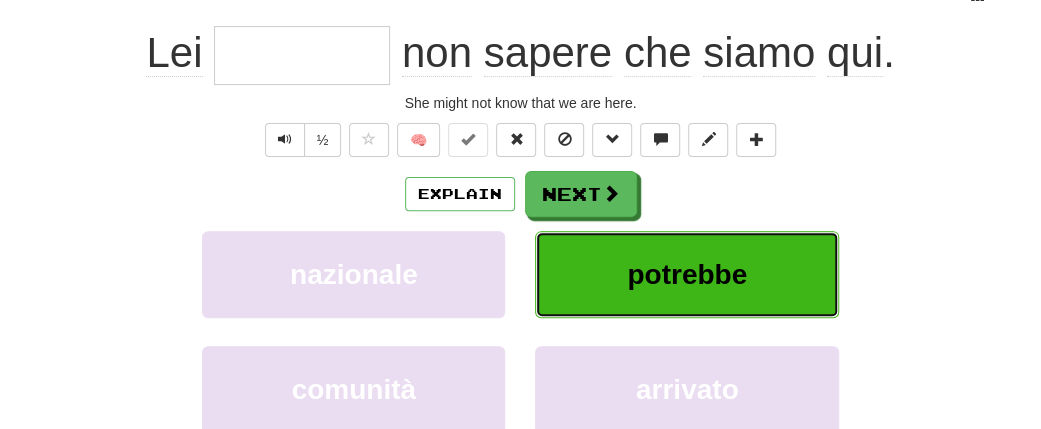 type on "********" 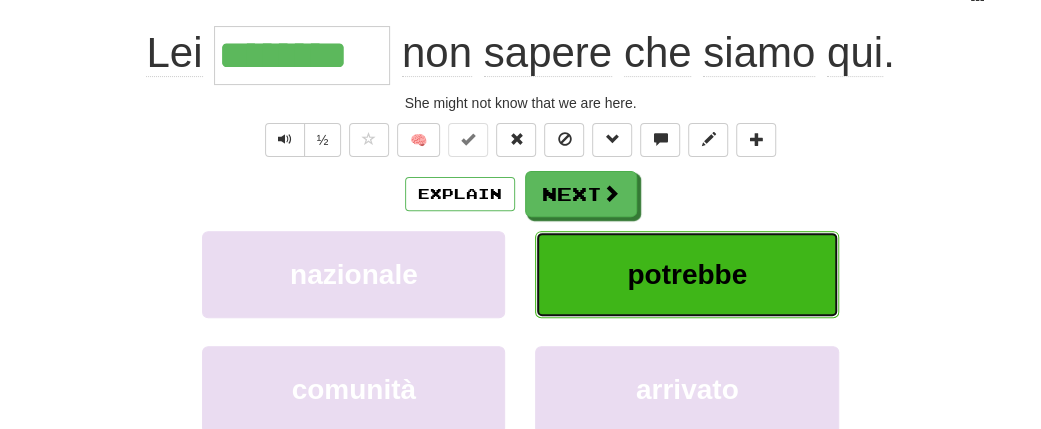 scroll, scrollTop: 198, scrollLeft: 0, axis: vertical 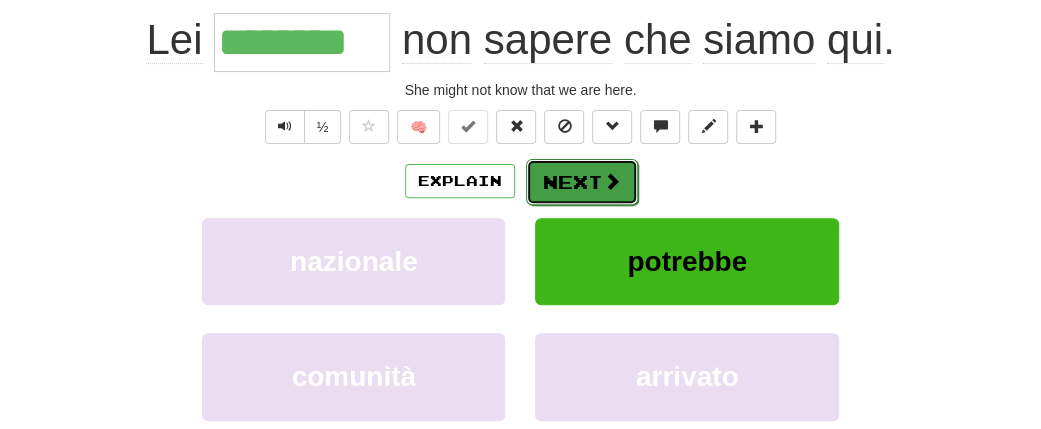 click on "Next" at bounding box center [582, 182] 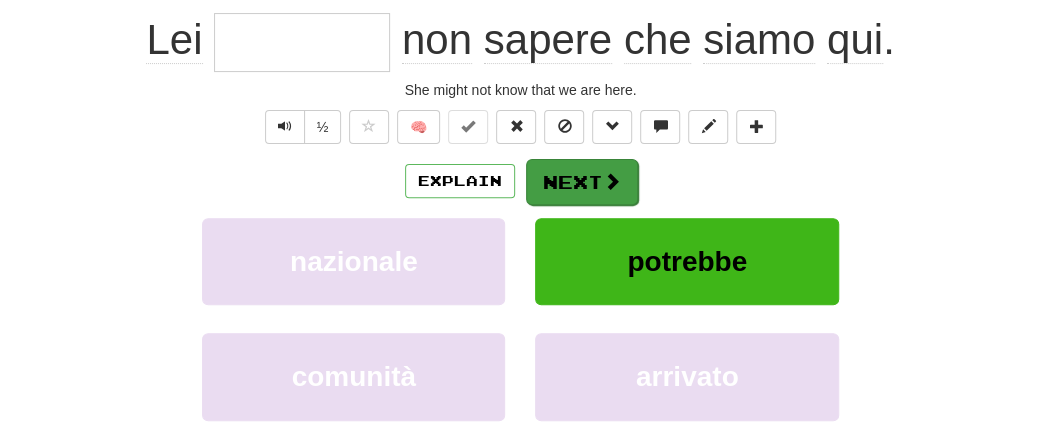 scroll, scrollTop: 185, scrollLeft: 0, axis: vertical 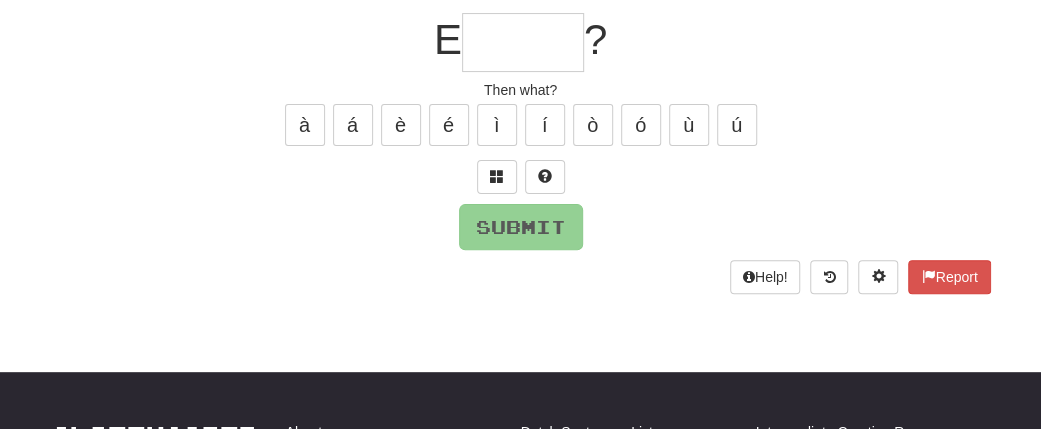 type on "*" 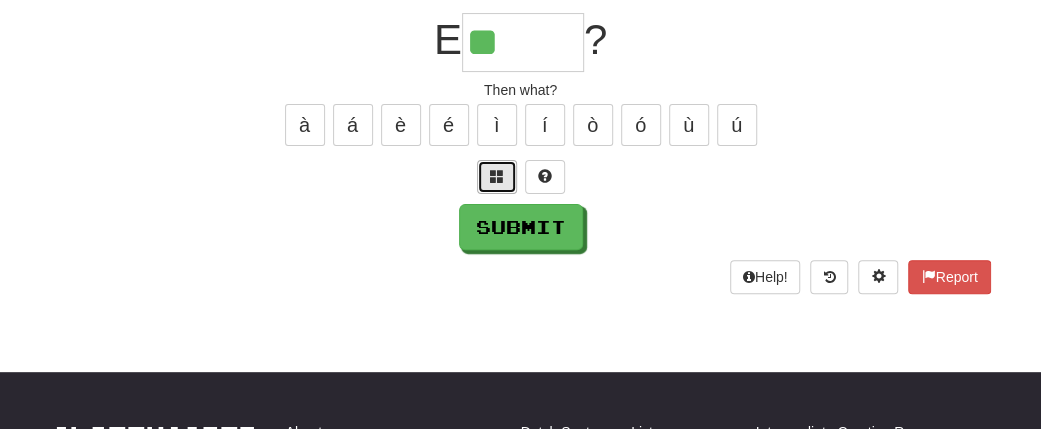 click at bounding box center (497, 177) 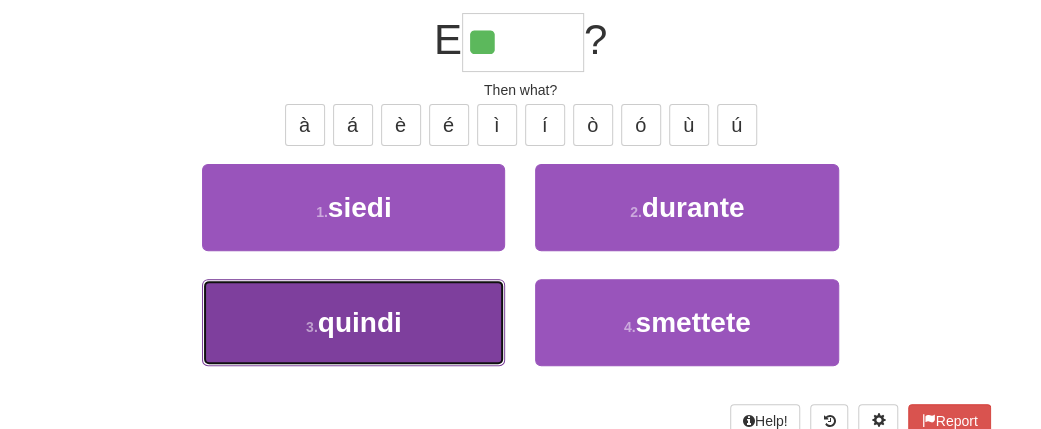 click on "quindi" at bounding box center (360, 322) 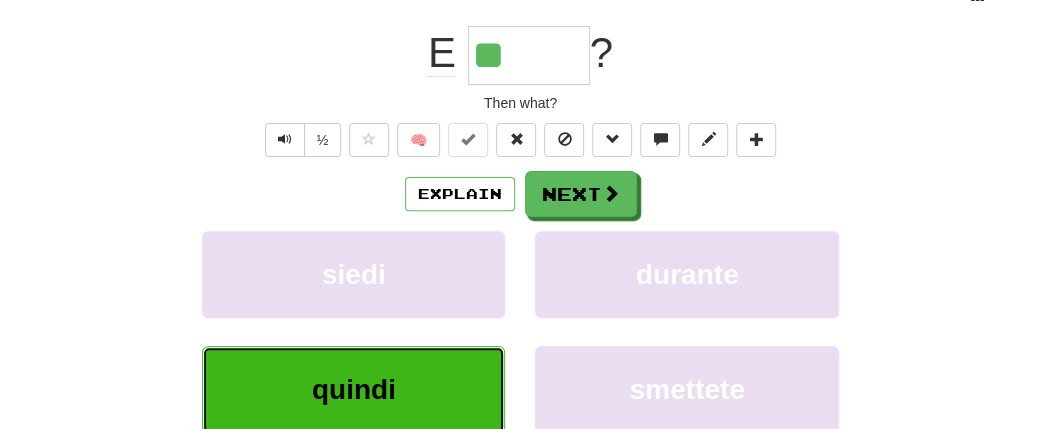 type on "******" 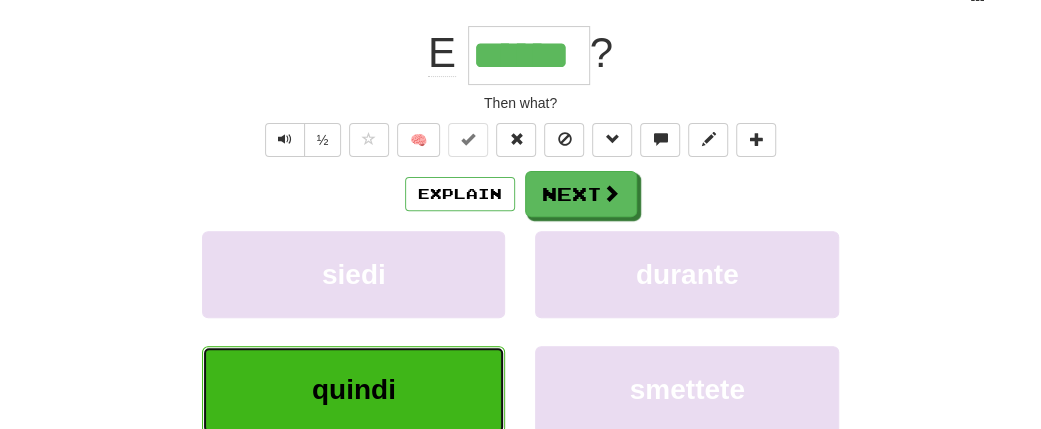 scroll, scrollTop: 198, scrollLeft: 0, axis: vertical 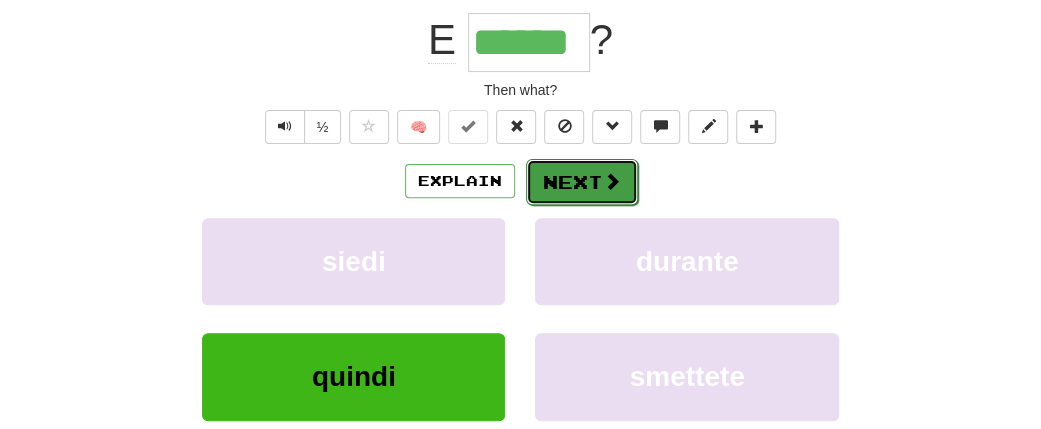 click on "Next" at bounding box center [582, 182] 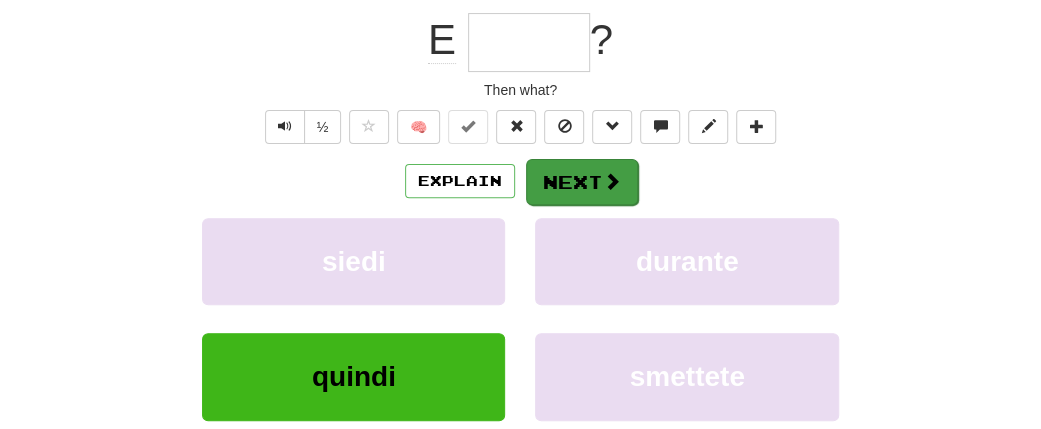 scroll, scrollTop: 185, scrollLeft: 0, axis: vertical 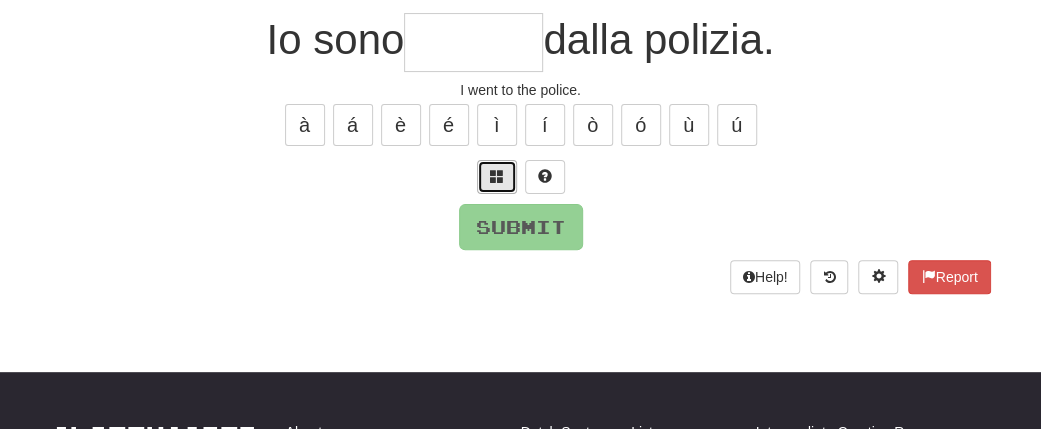 click at bounding box center (497, 177) 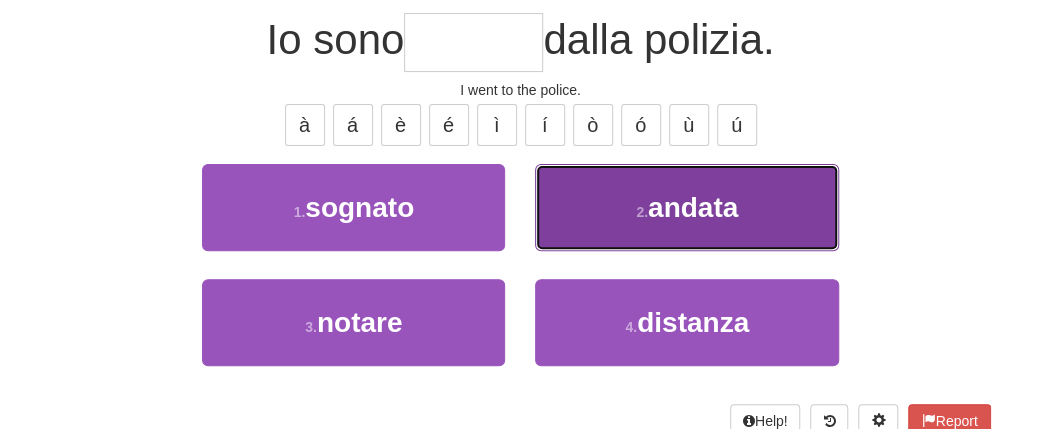 click on "2 .  andata" at bounding box center [686, 207] 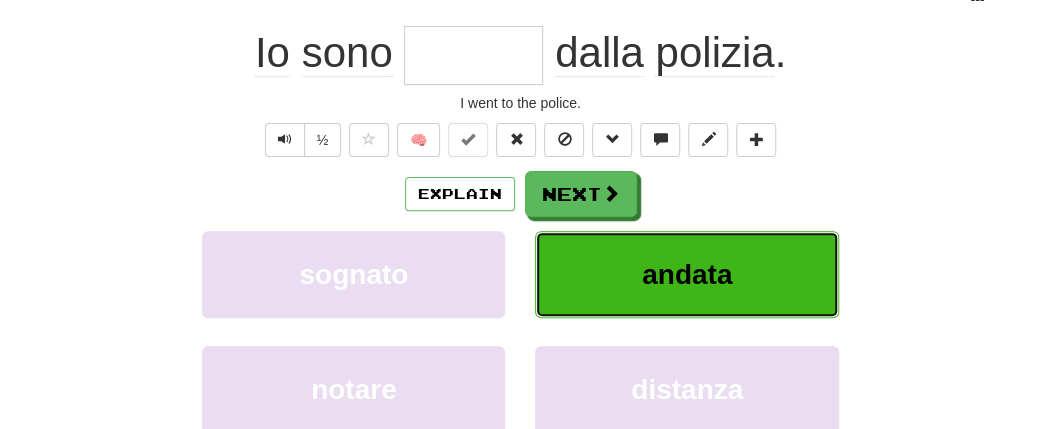 type on "******" 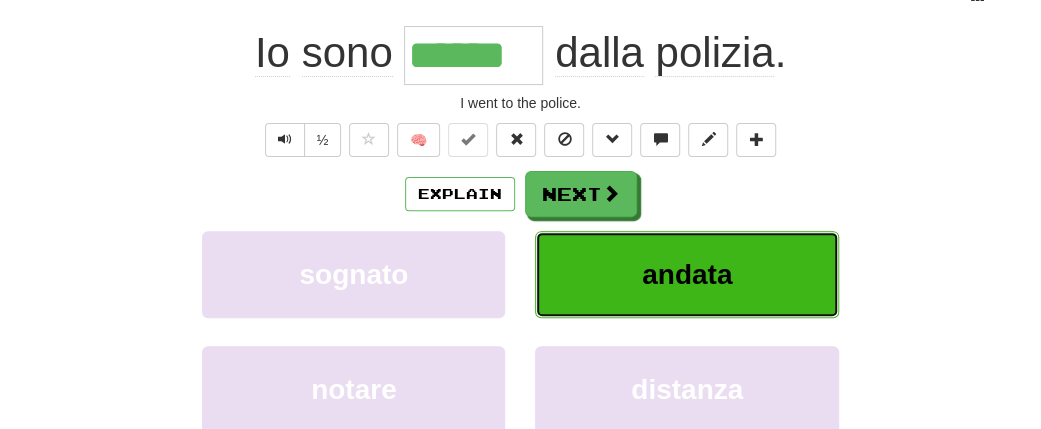 scroll, scrollTop: 198, scrollLeft: 0, axis: vertical 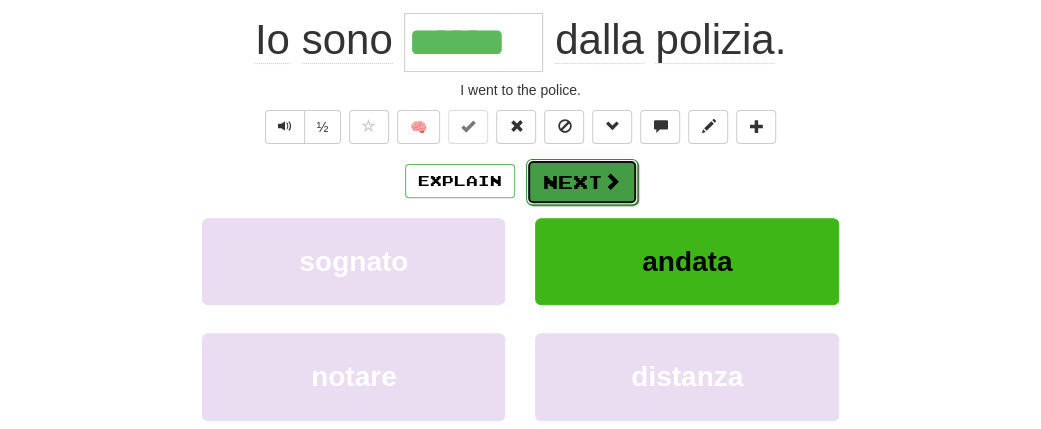 click on "Next" at bounding box center [582, 182] 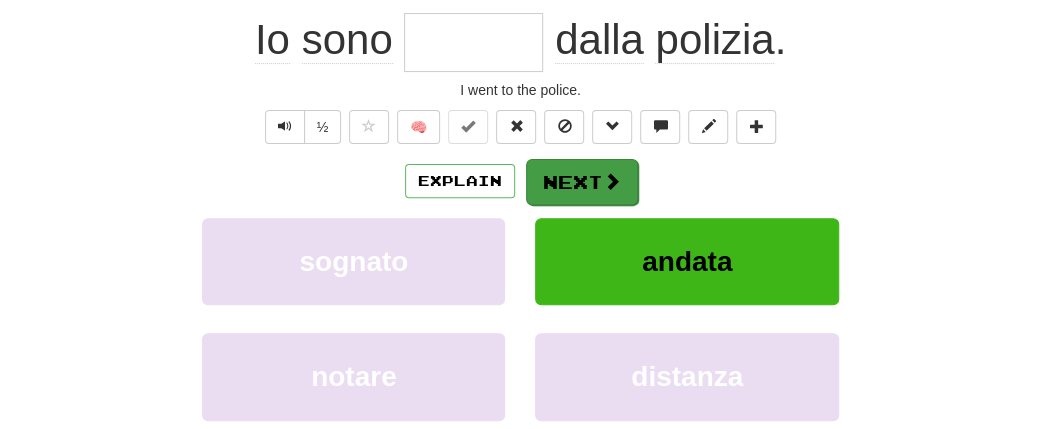 scroll, scrollTop: 185, scrollLeft: 0, axis: vertical 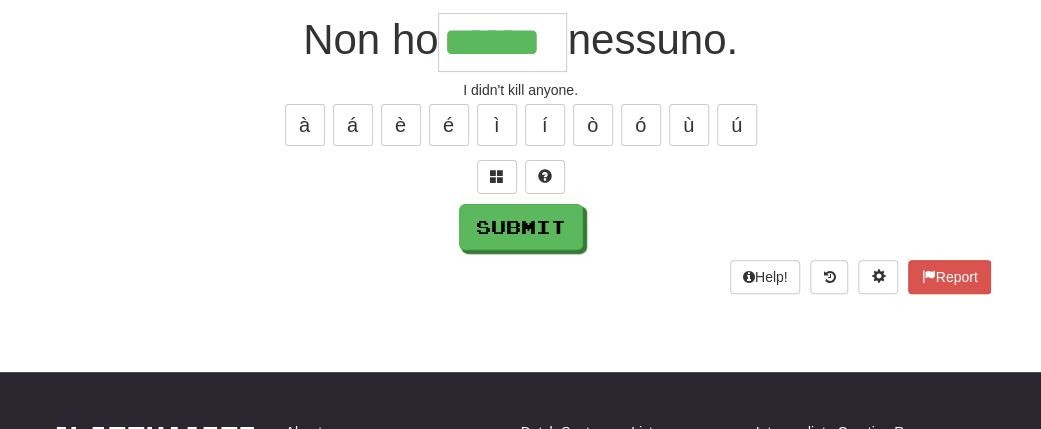 type on "******" 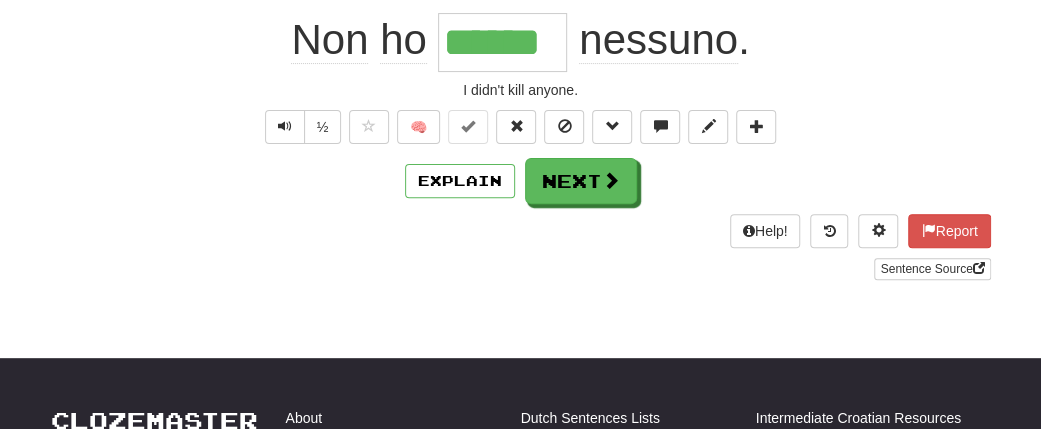 type 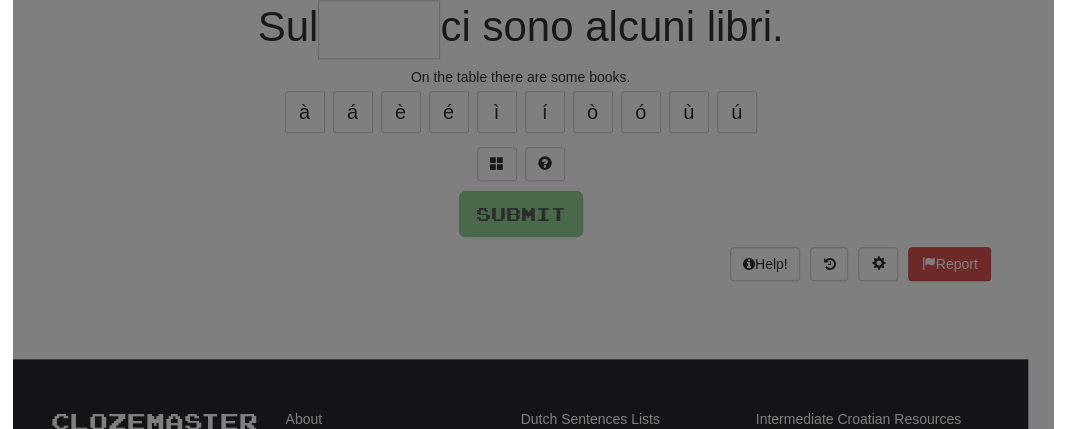 scroll, scrollTop: 185, scrollLeft: 0, axis: vertical 